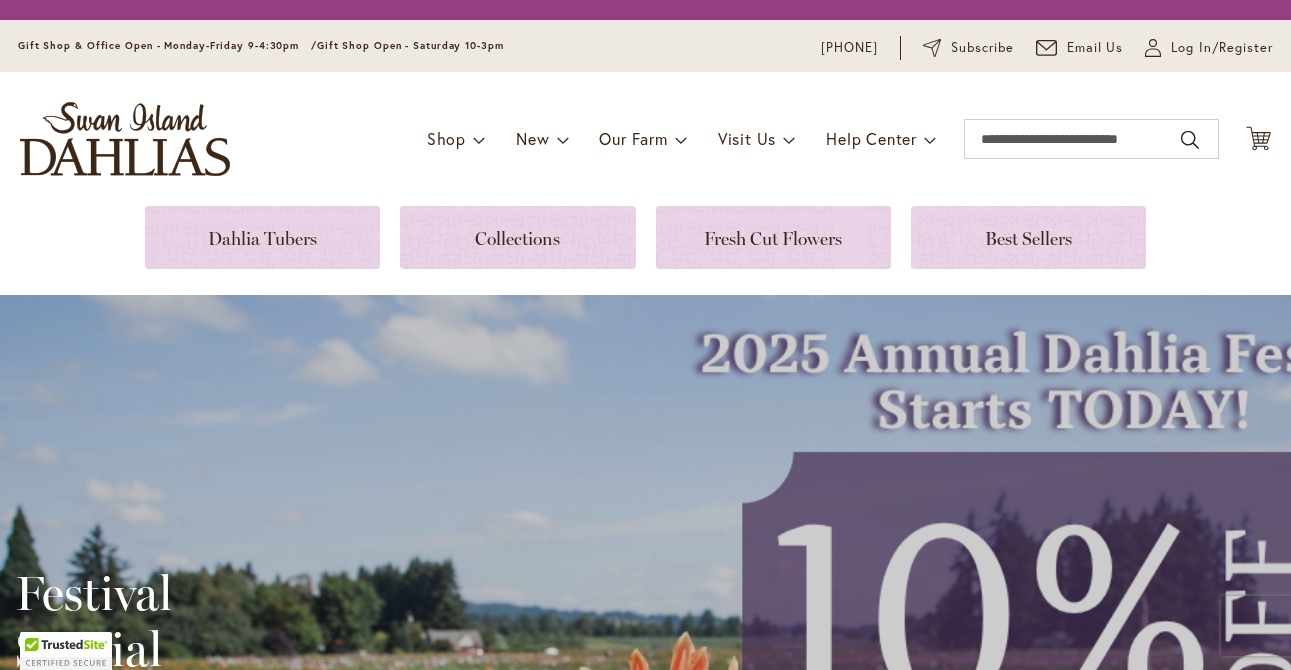 scroll, scrollTop: 0, scrollLeft: 0, axis: both 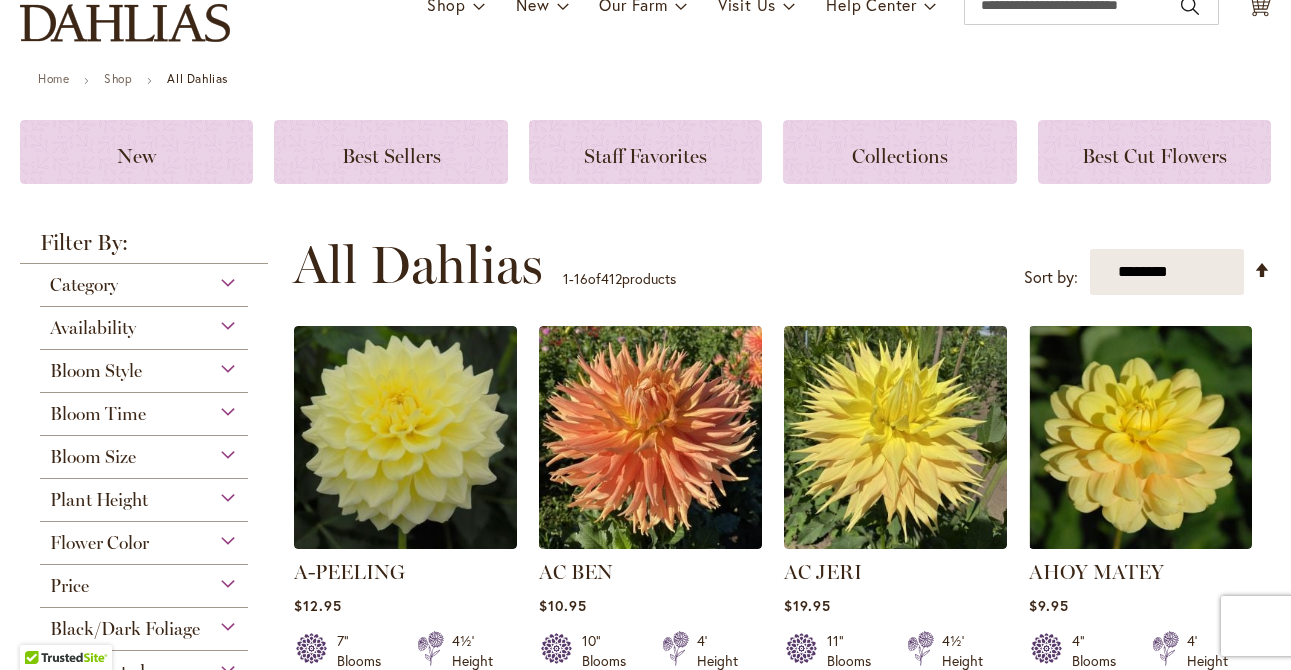 click on "Category" at bounding box center [144, 280] 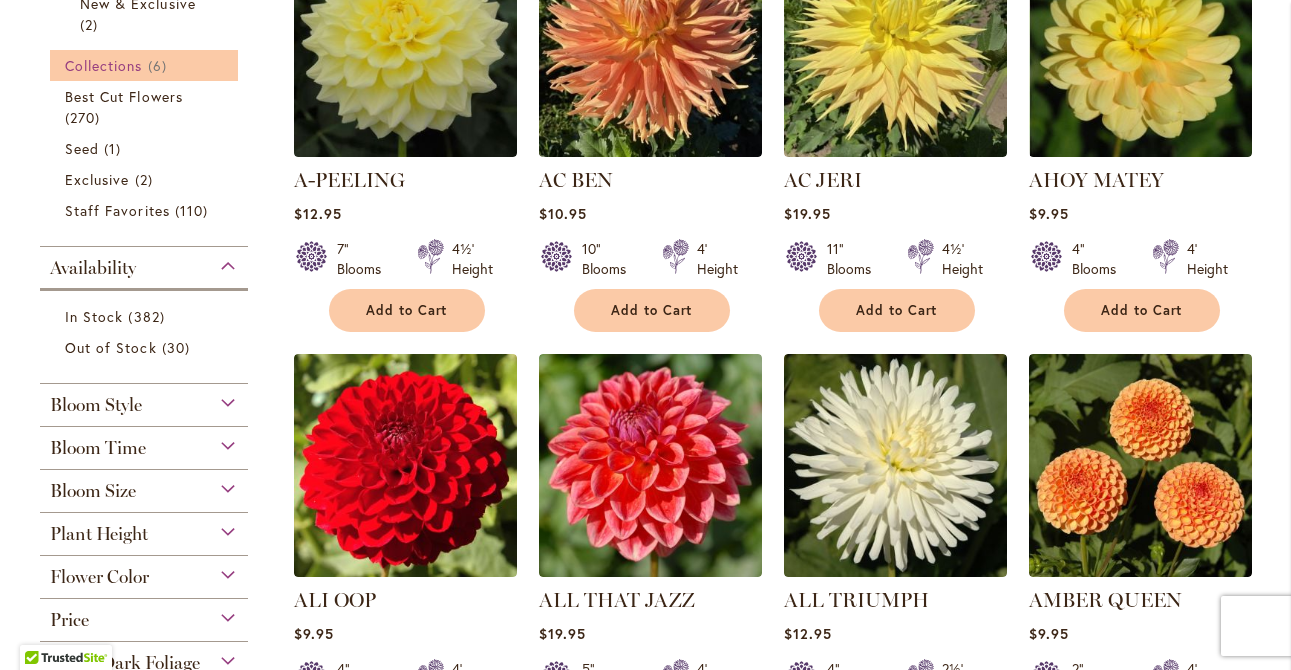 scroll, scrollTop: 610, scrollLeft: 0, axis: vertical 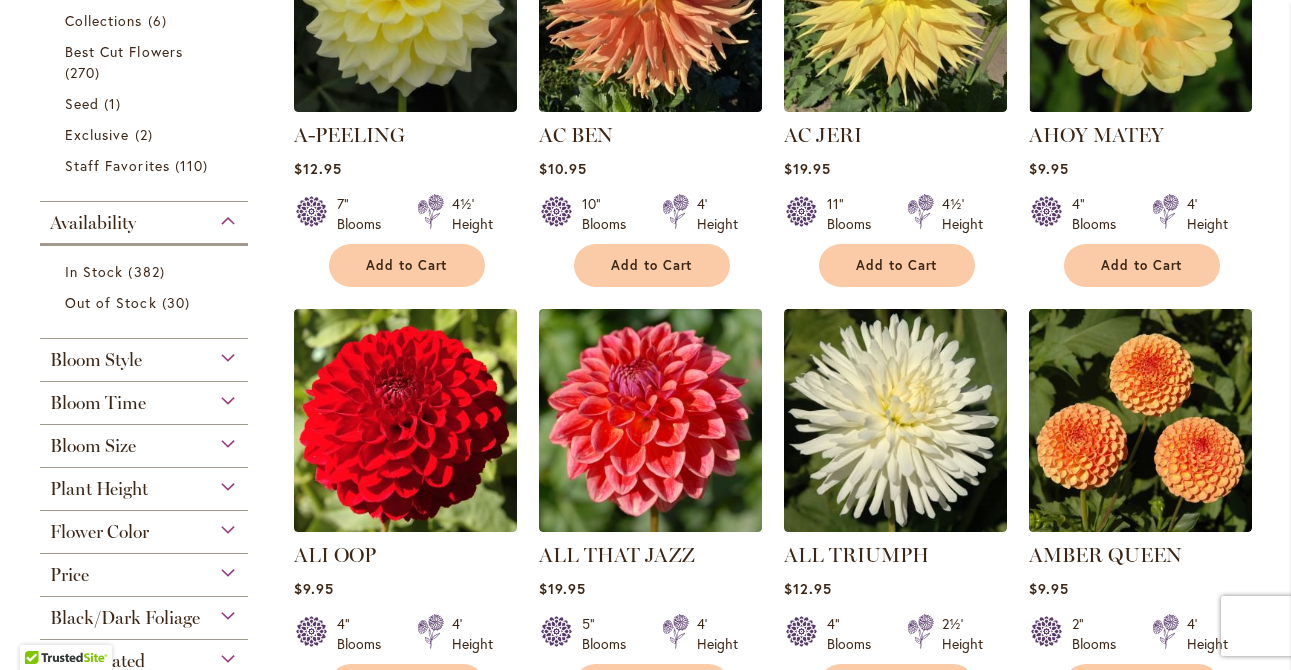 click on "Bloom Style" at bounding box center [144, 355] 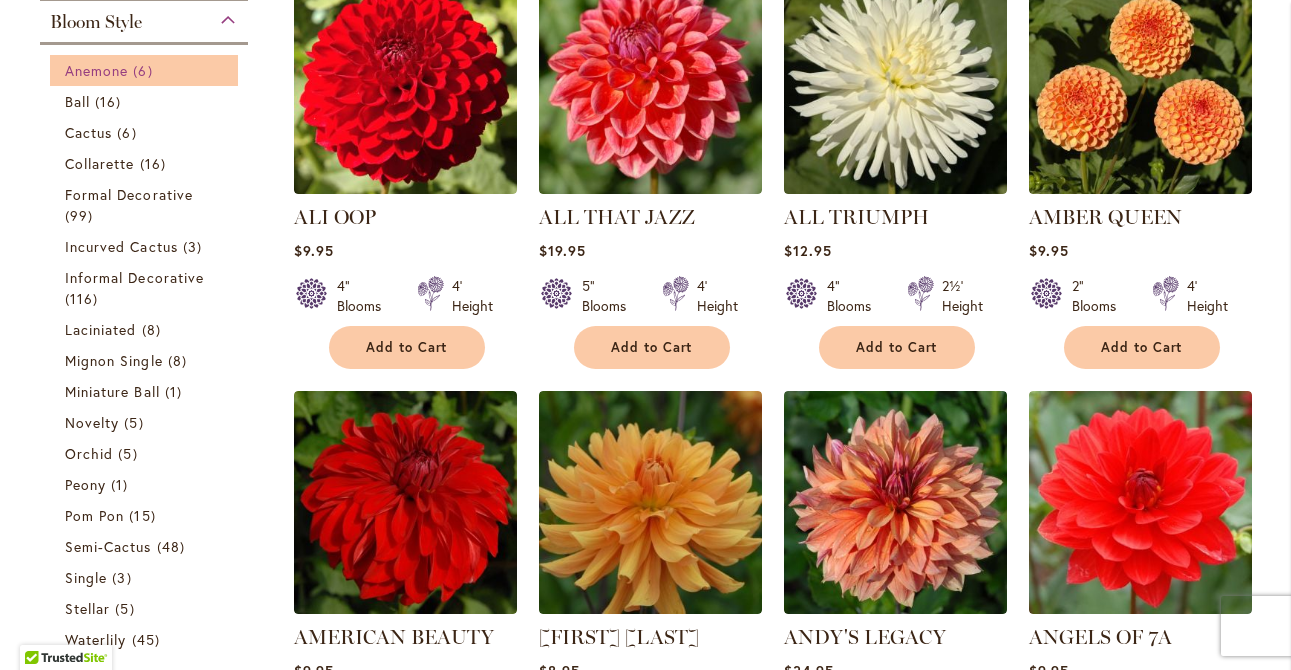 click on "6
items" at bounding box center [145, 70] 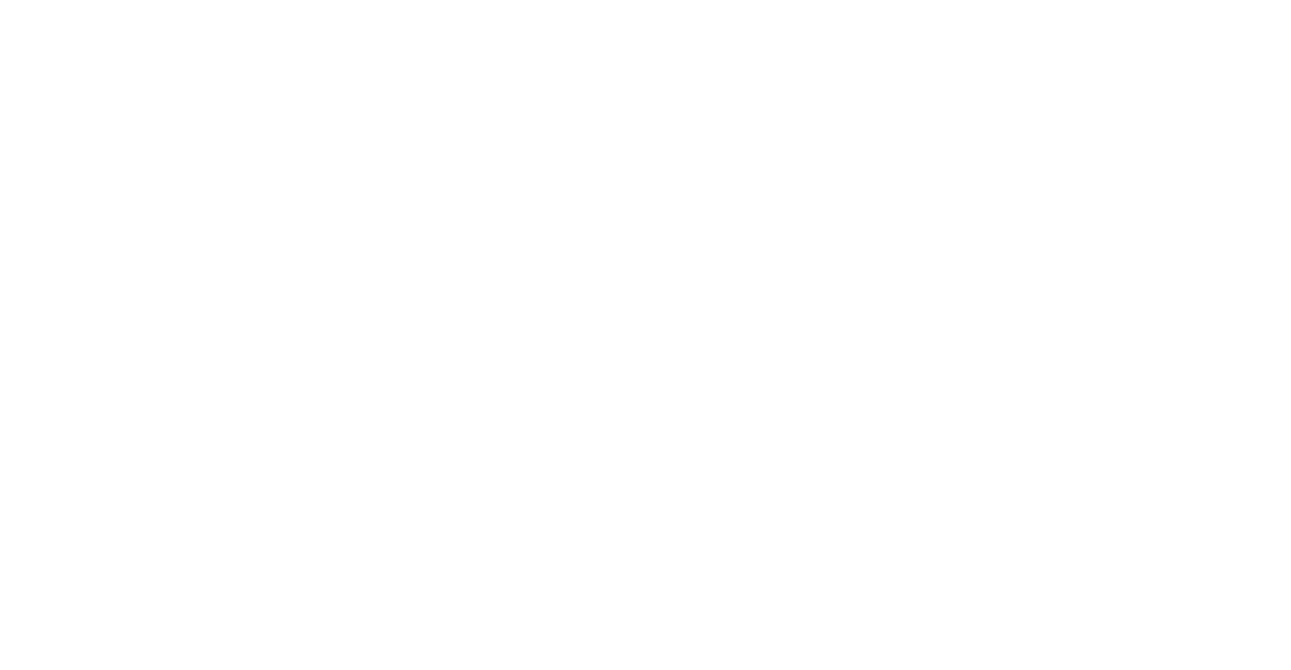 scroll, scrollTop: 0, scrollLeft: 0, axis: both 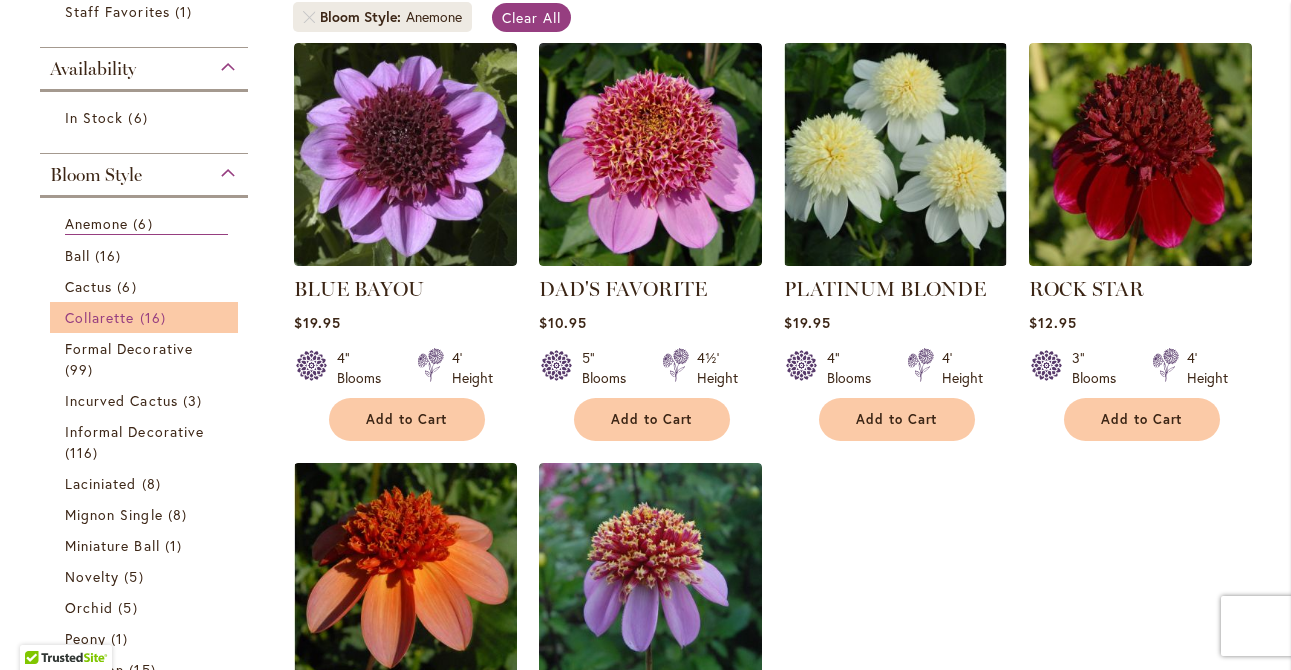click on "Collarette" at bounding box center (100, 317) 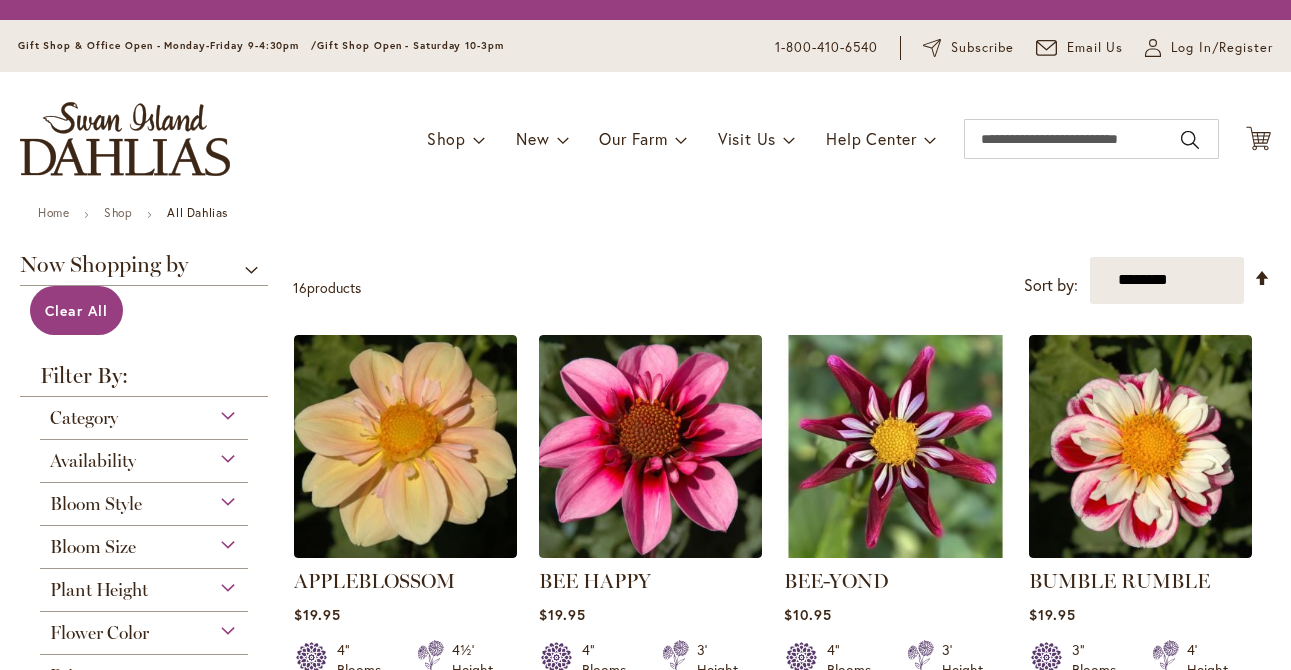 scroll, scrollTop: 0, scrollLeft: 0, axis: both 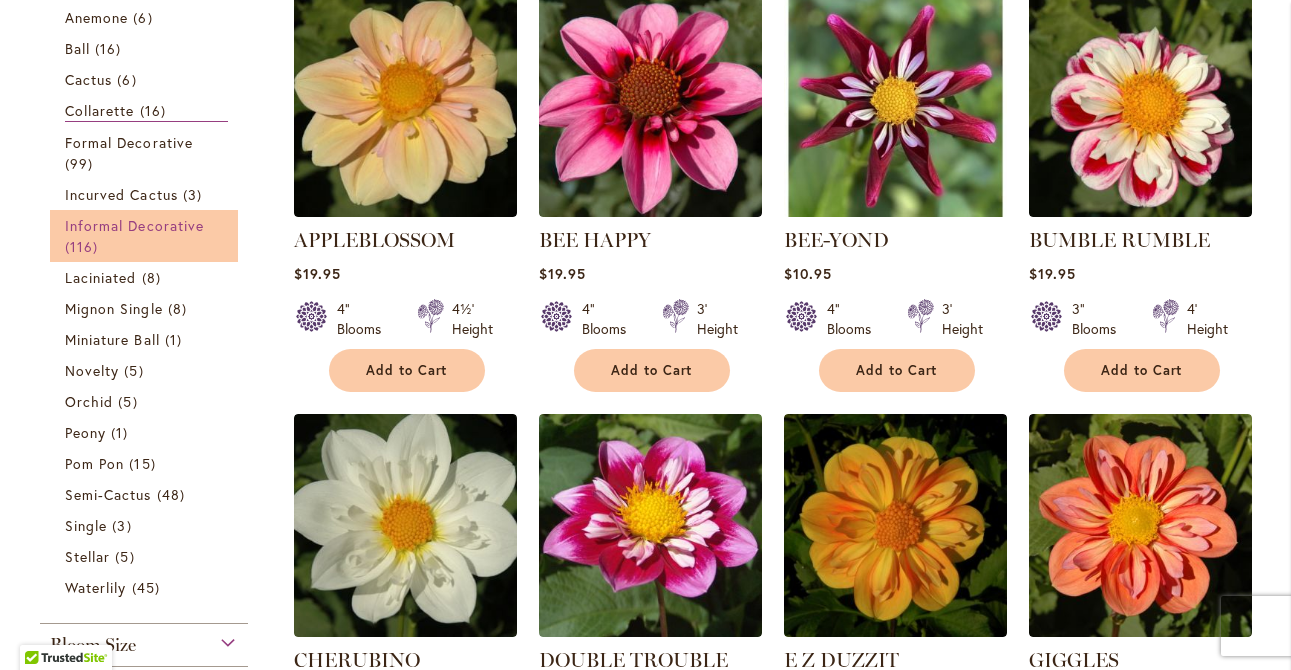click on "Informal Decorative" at bounding box center [134, 225] 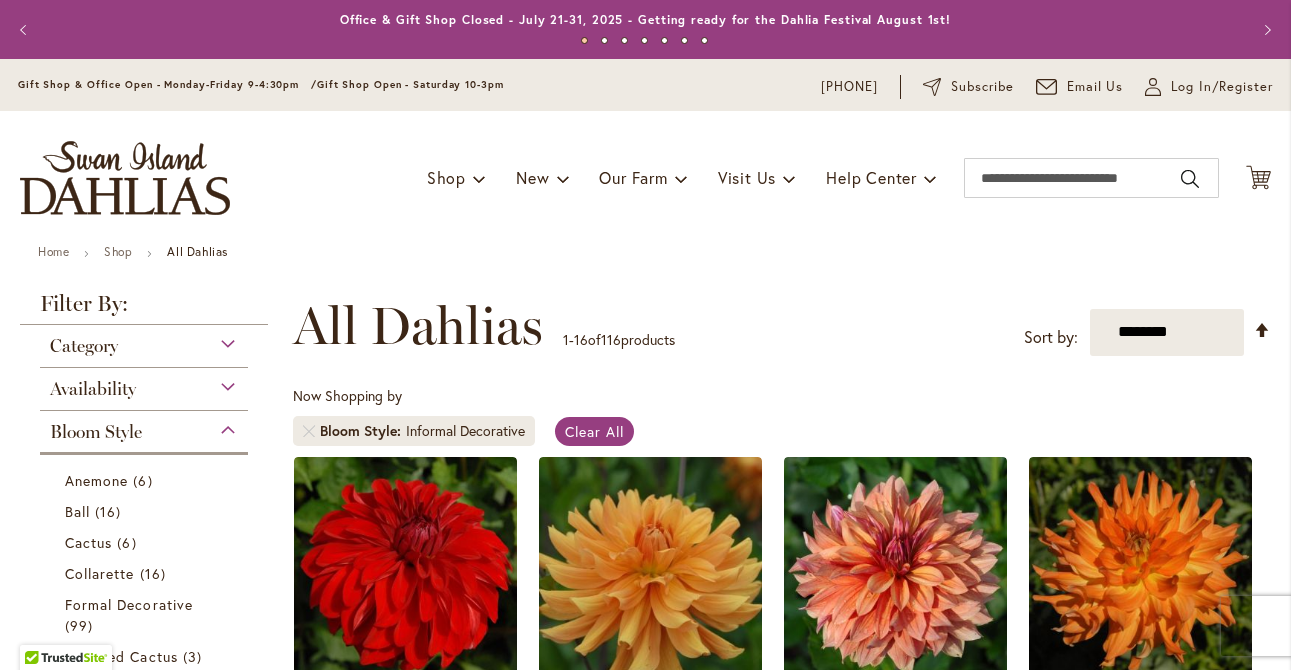 scroll, scrollTop: 0, scrollLeft: 0, axis: both 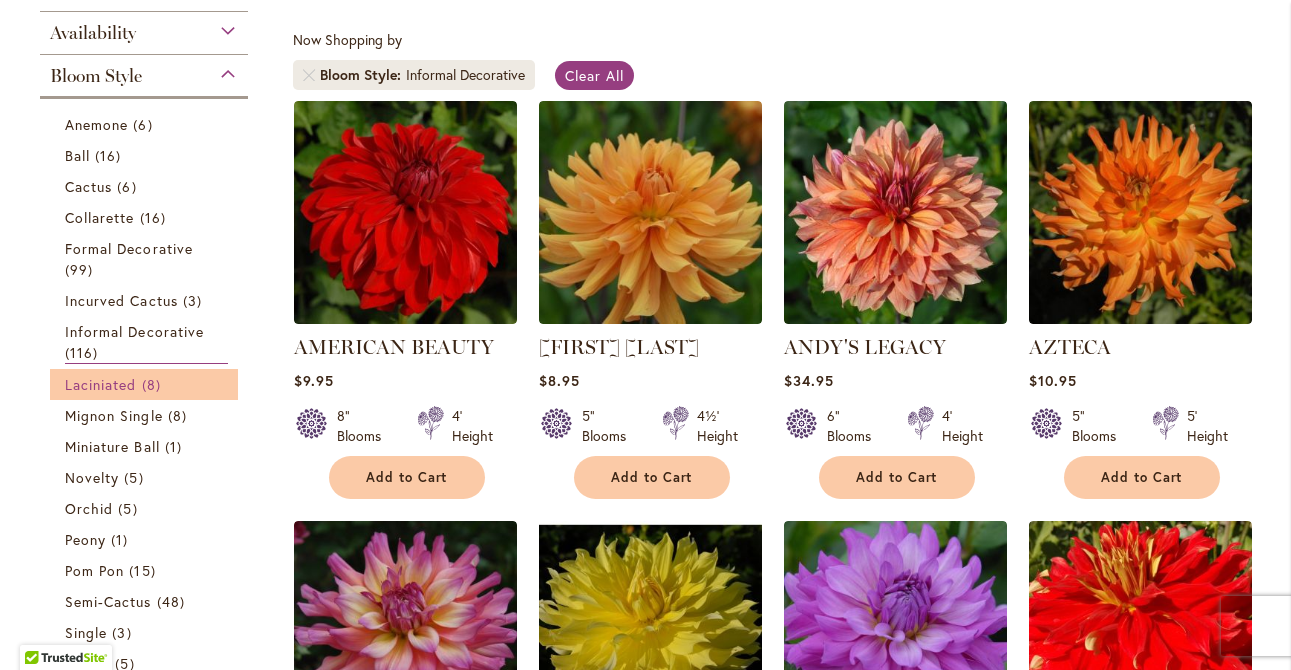click on "8
items" at bounding box center (154, 384) 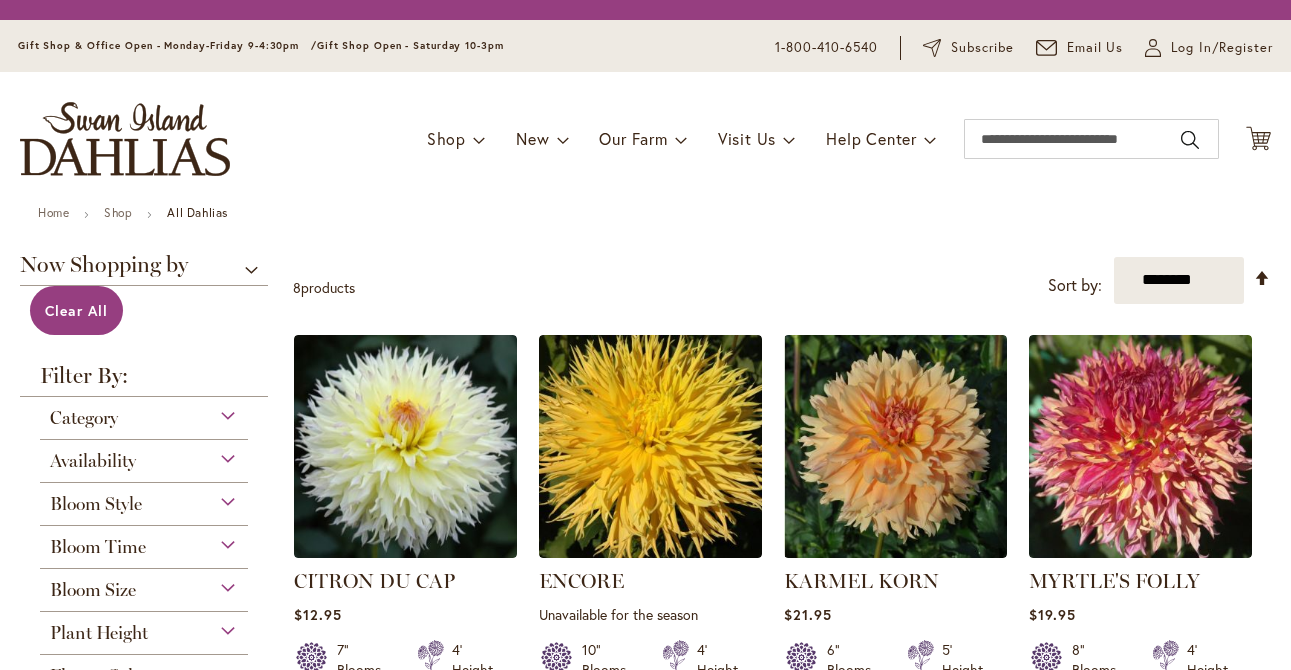 scroll, scrollTop: 0, scrollLeft: 0, axis: both 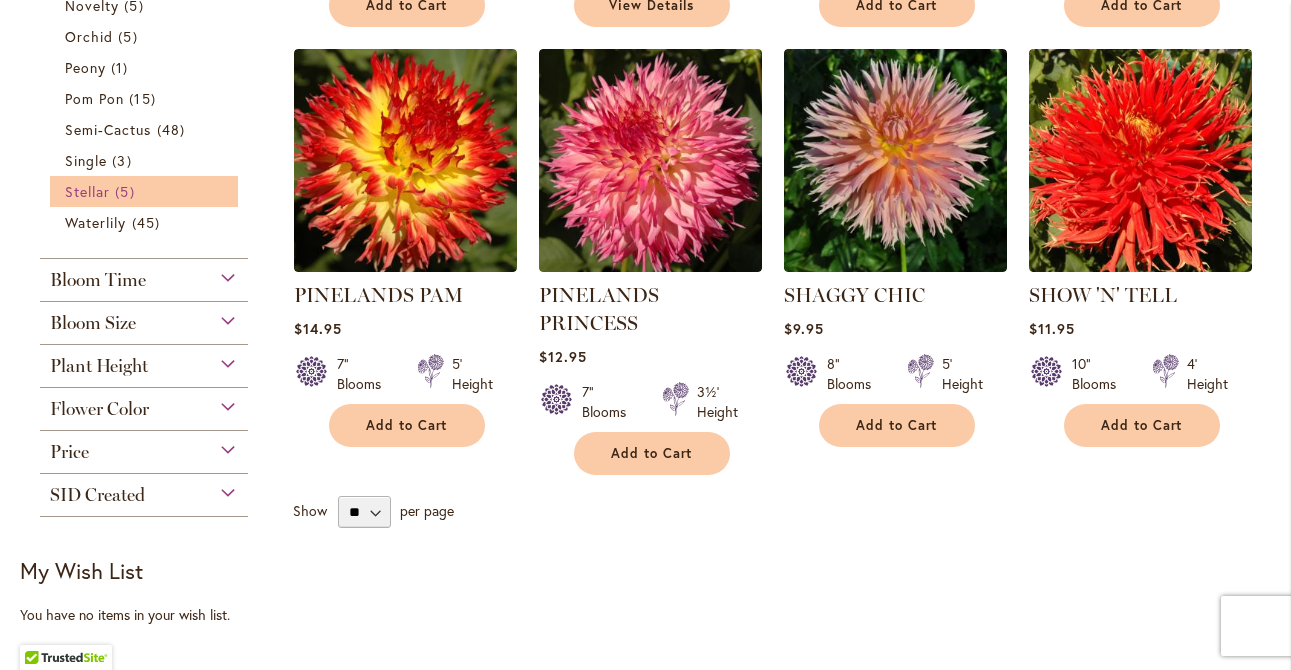 click on "5
items" at bounding box center (127, 191) 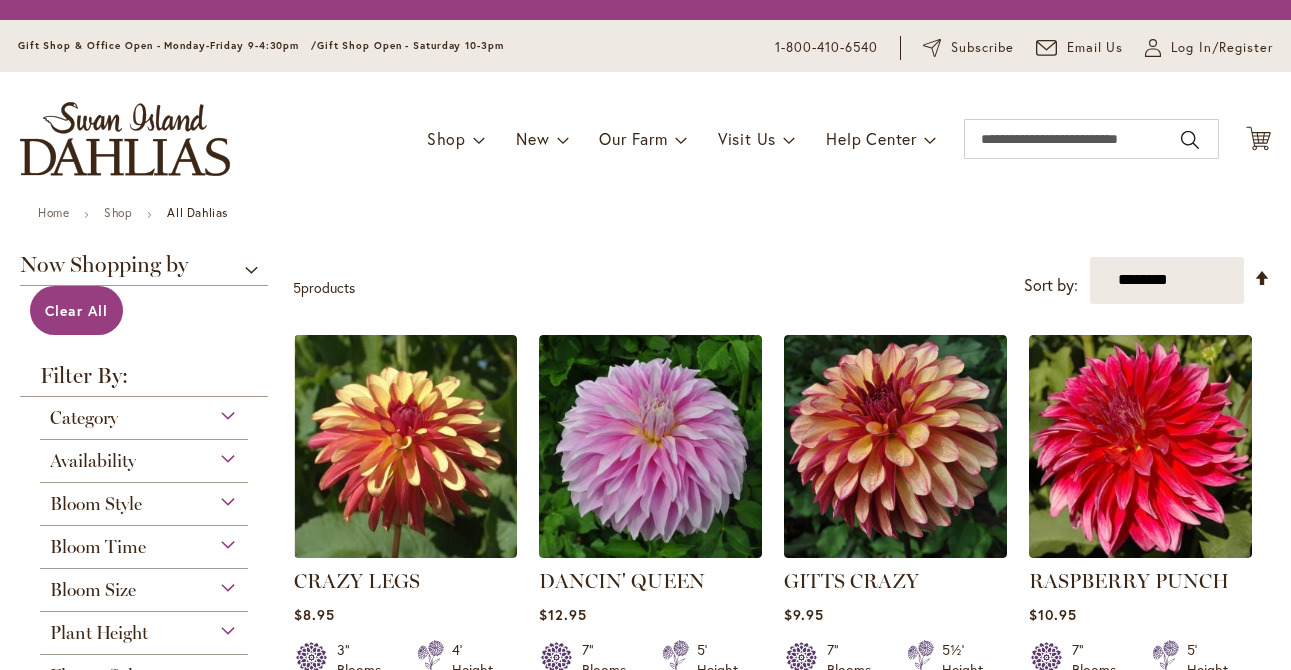 scroll, scrollTop: 0, scrollLeft: 0, axis: both 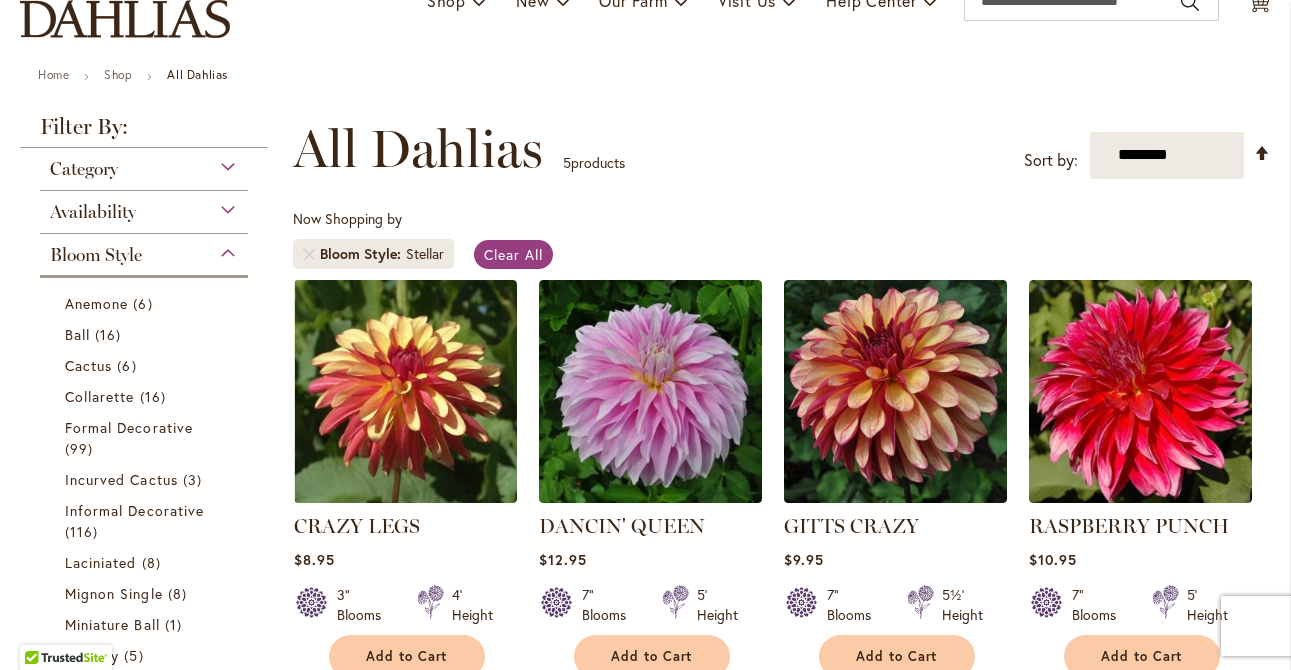 click on "Bloom Style" at bounding box center [144, 250] 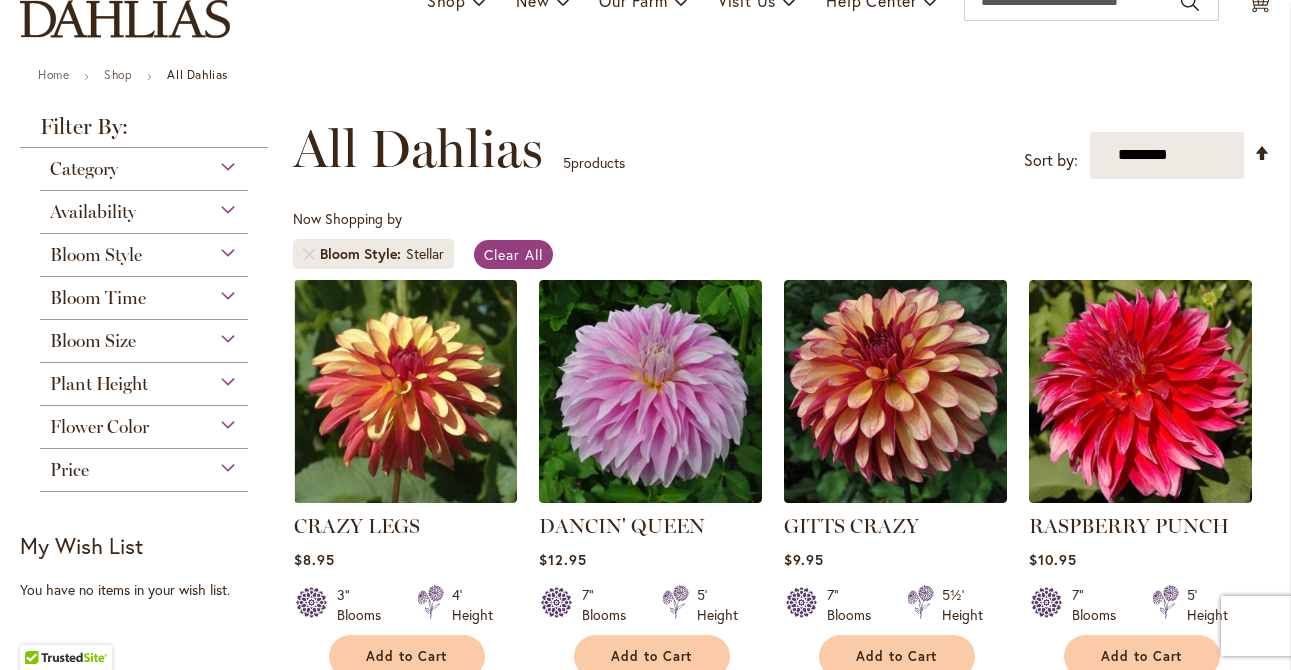 click on "Flower Color" at bounding box center (144, 422) 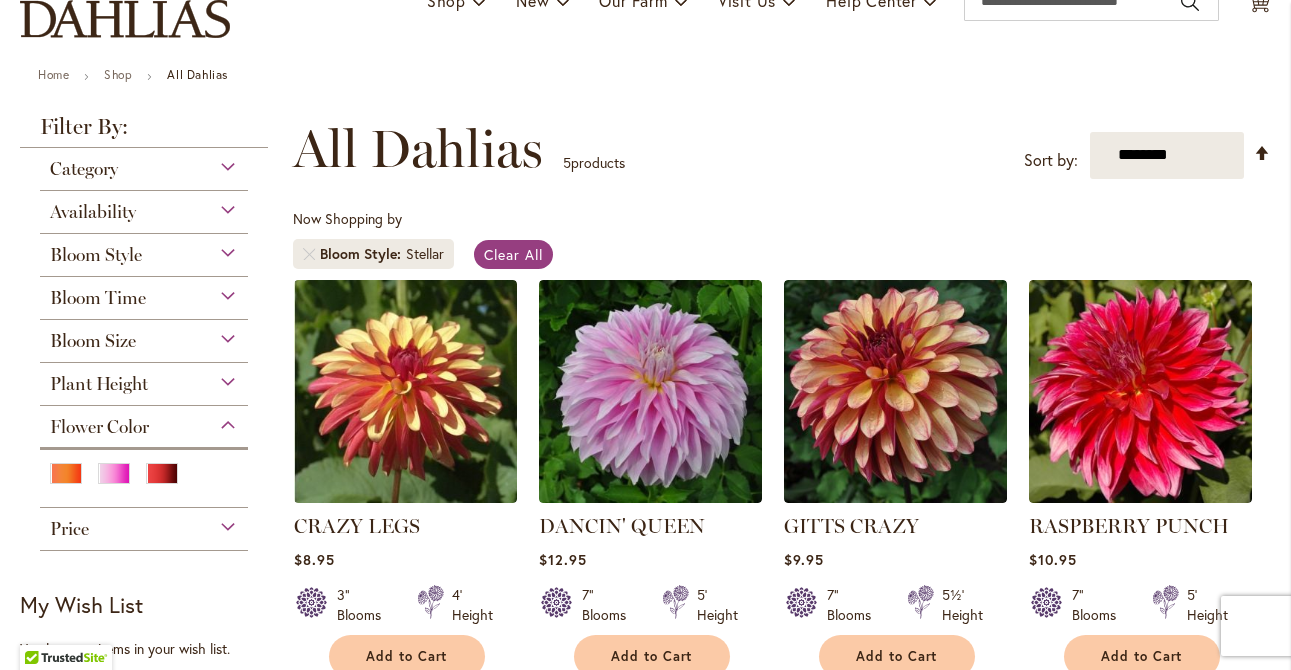 click on "Flower Color" at bounding box center [144, 422] 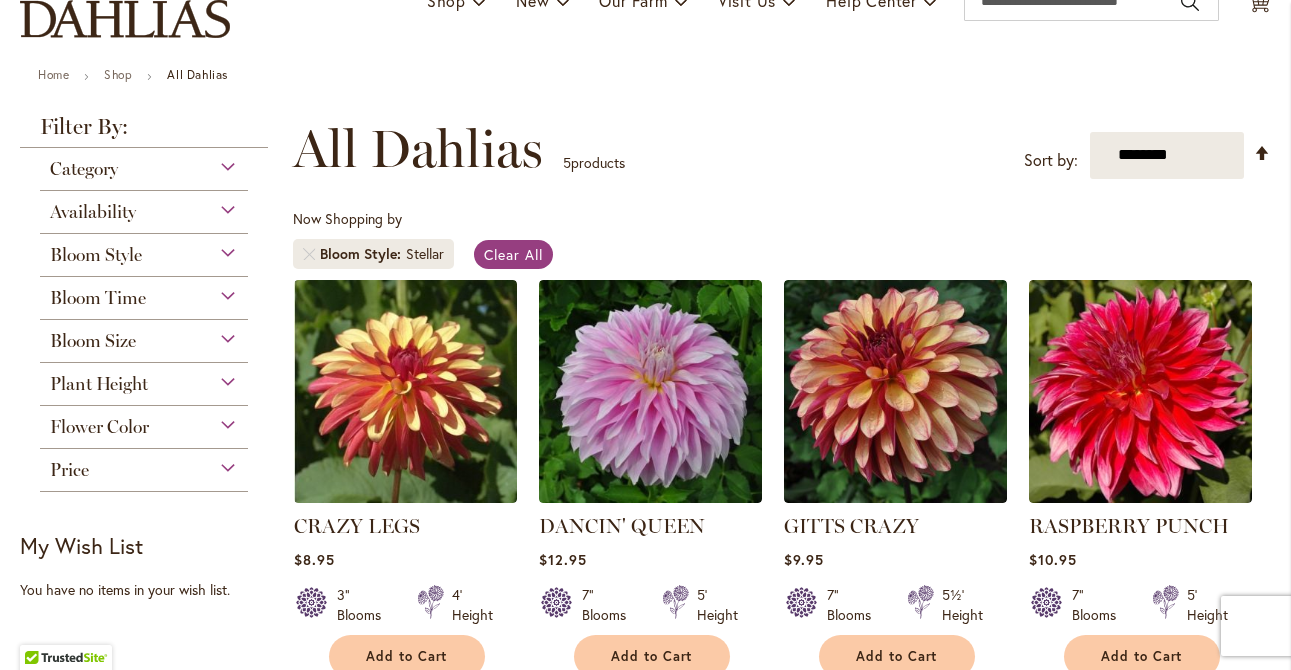 click on "Flower Color" at bounding box center (144, 422) 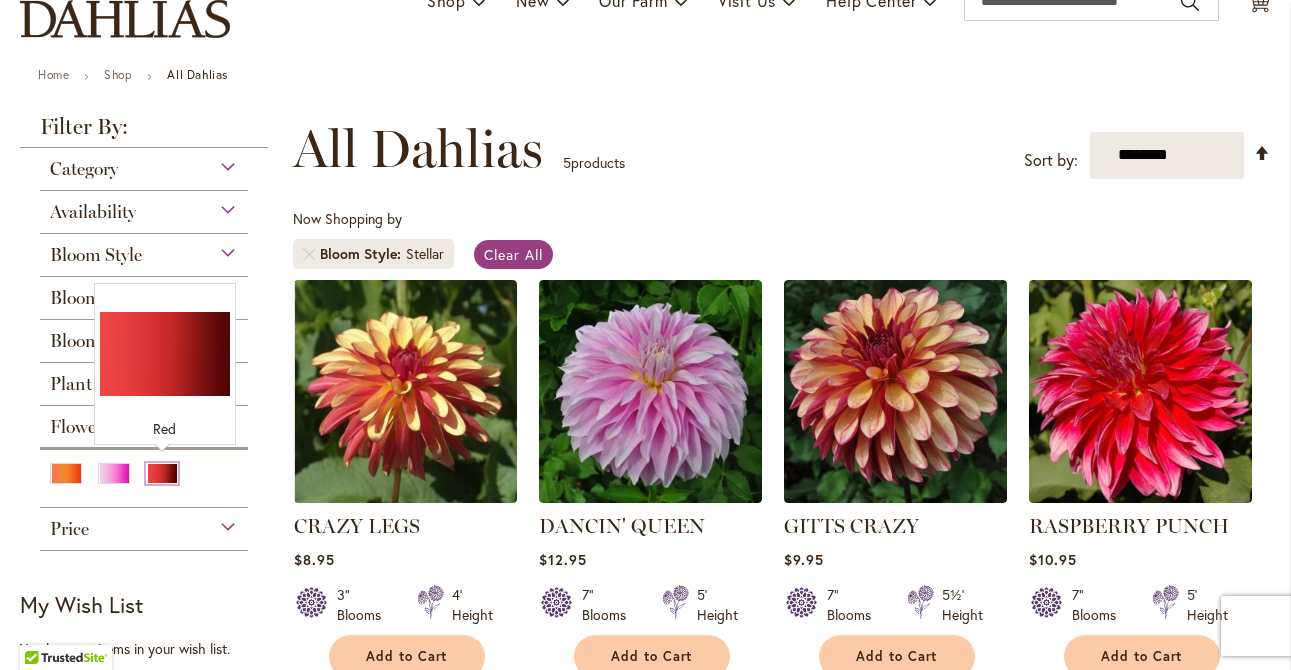 click at bounding box center (162, 473) 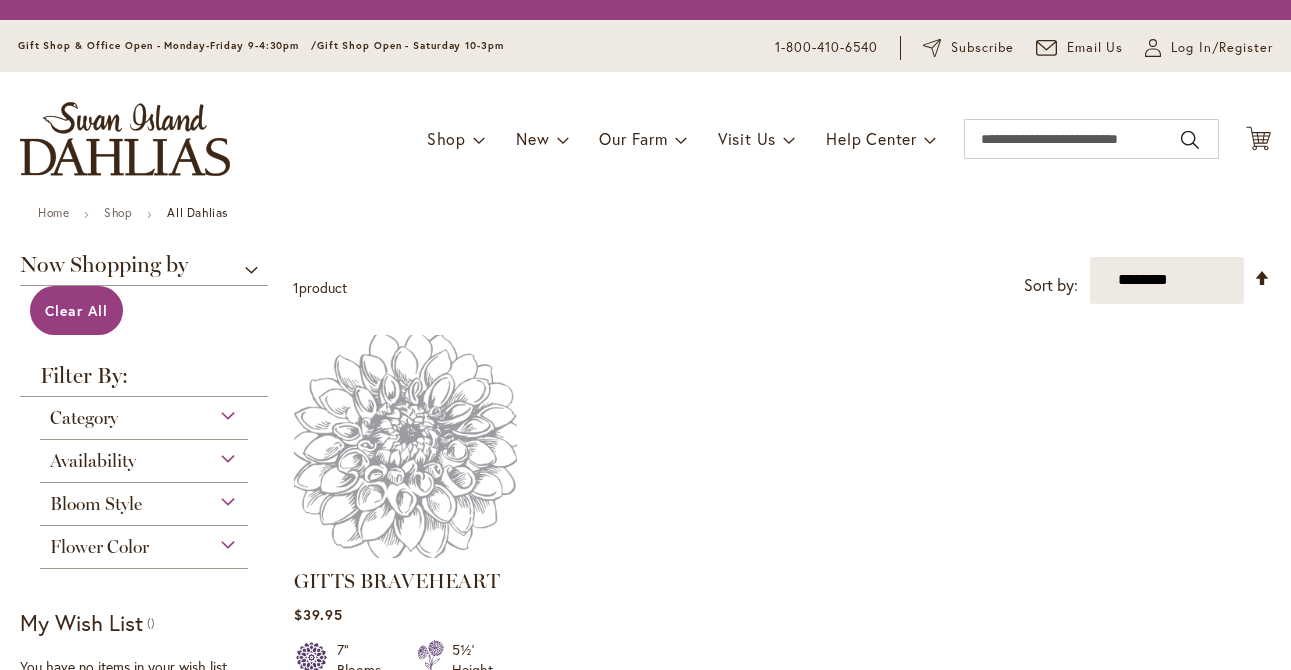 scroll, scrollTop: 0, scrollLeft: 0, axis: both 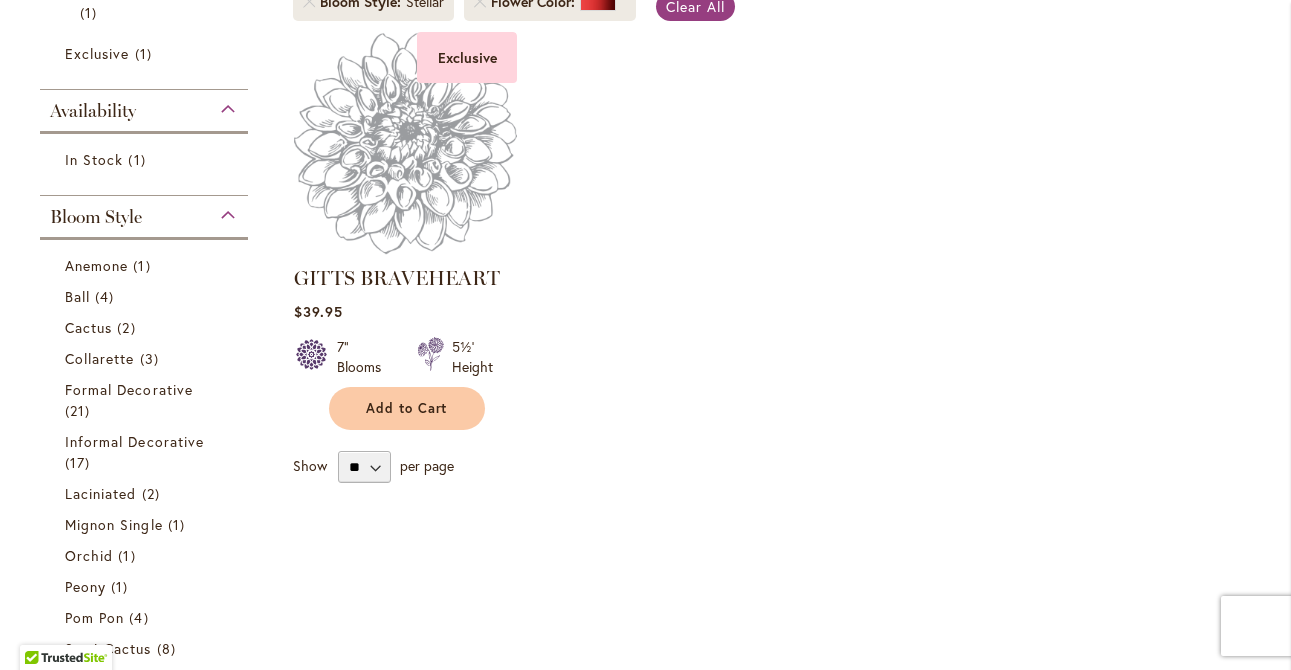 click on "Availability" at bounding box center (144, 106) 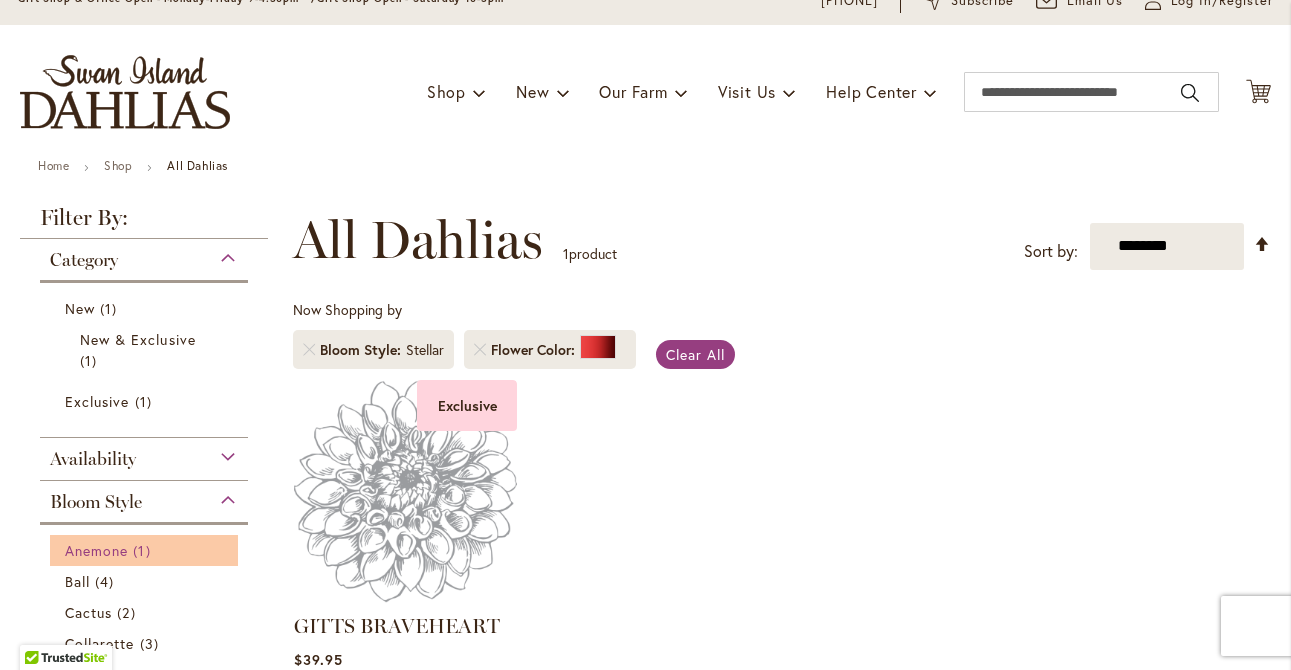 scroll, scrollTop: 60, scrollLeft: 0, axis: vertical 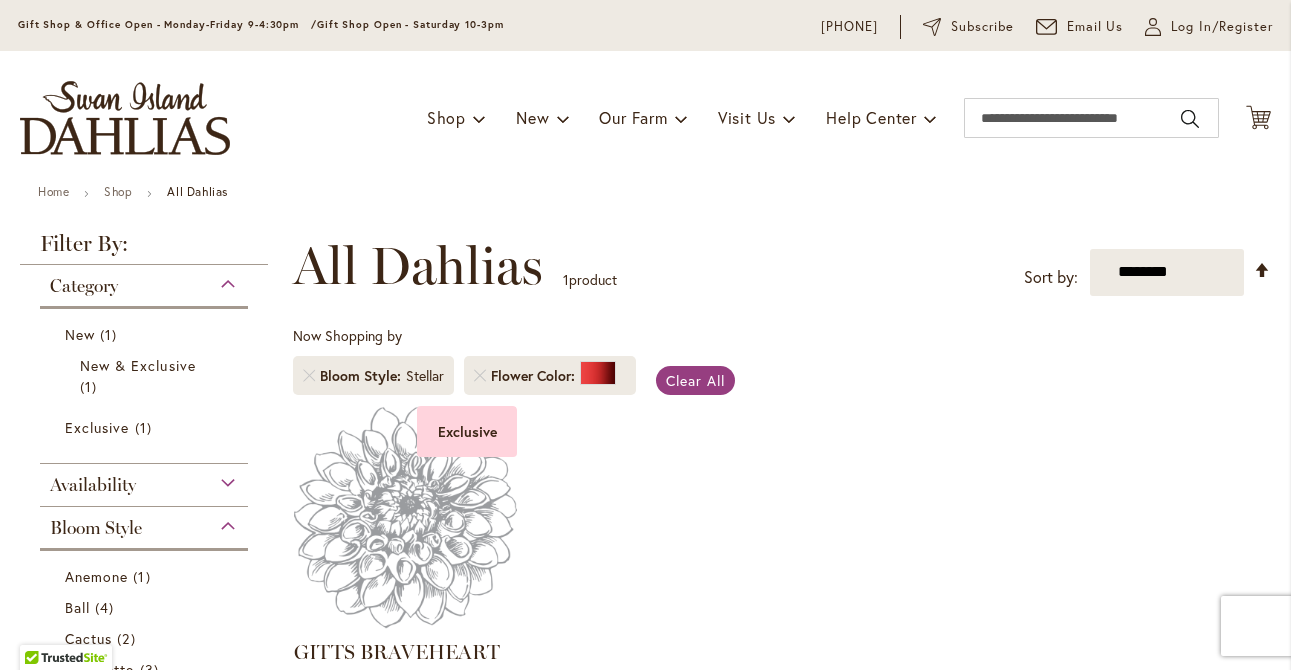 click on "Category" at bounding box center (144, 281) 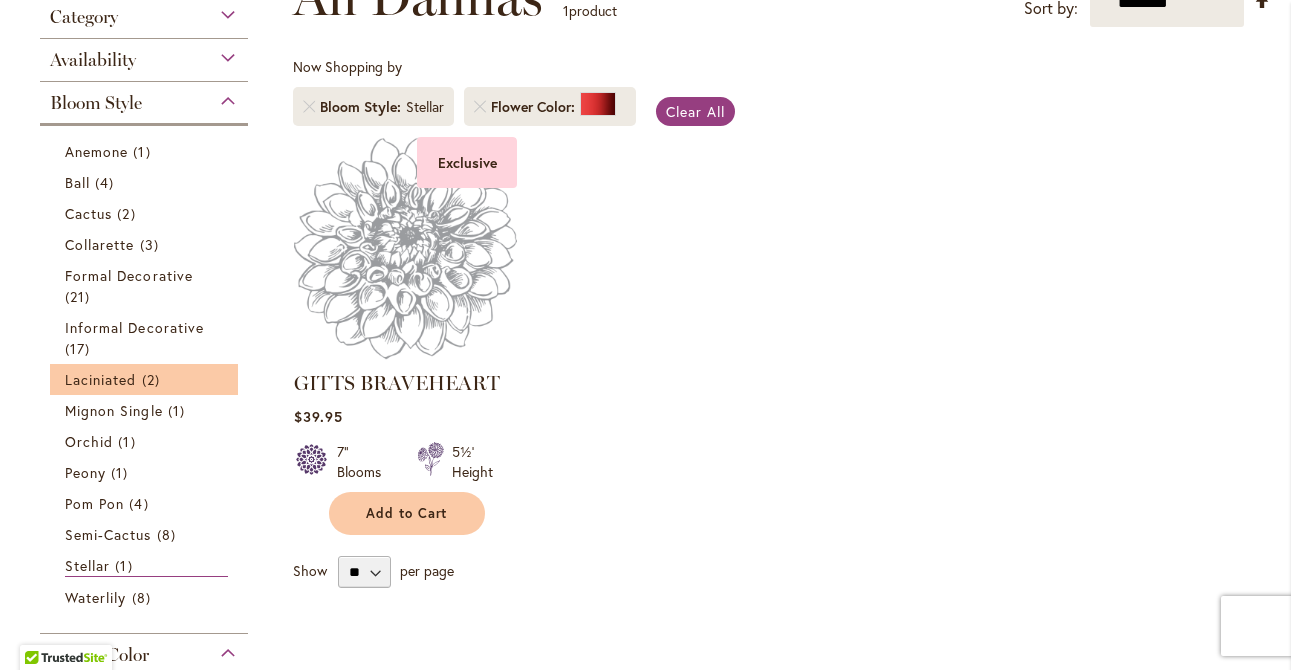 scroll, scrollTop: 303, scrollLeft: 0, axis: vertical 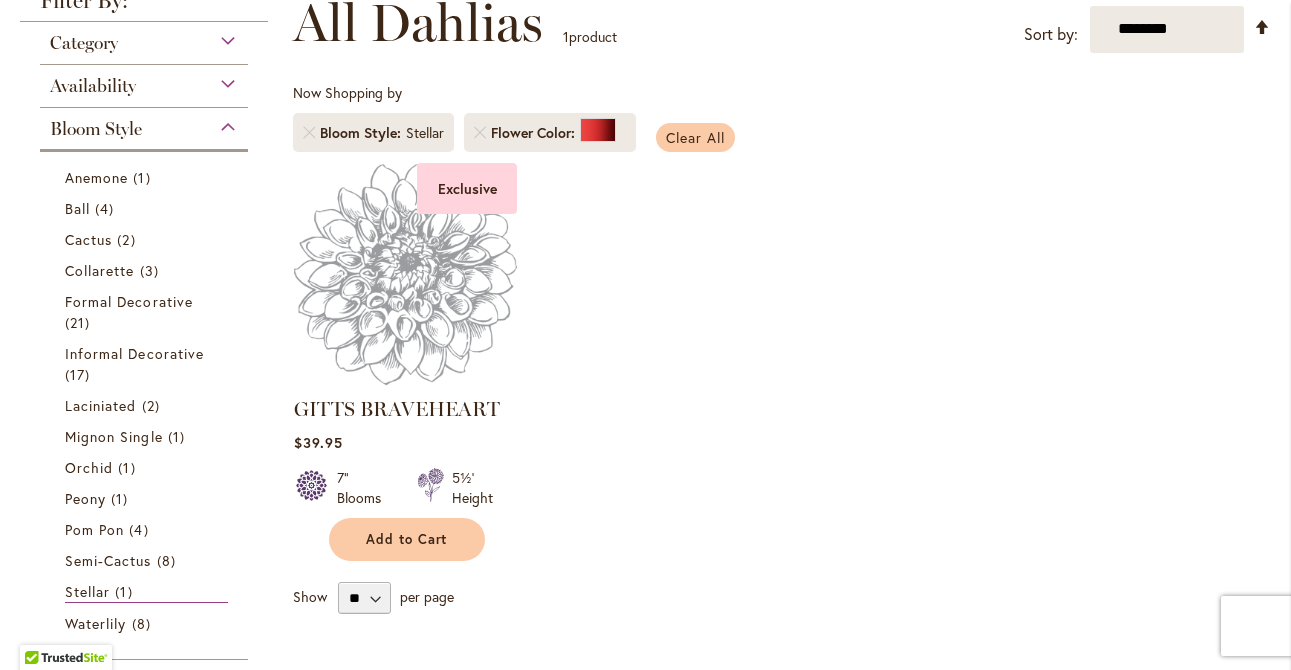 click on "Clear All" at bounding box center [695, 137] 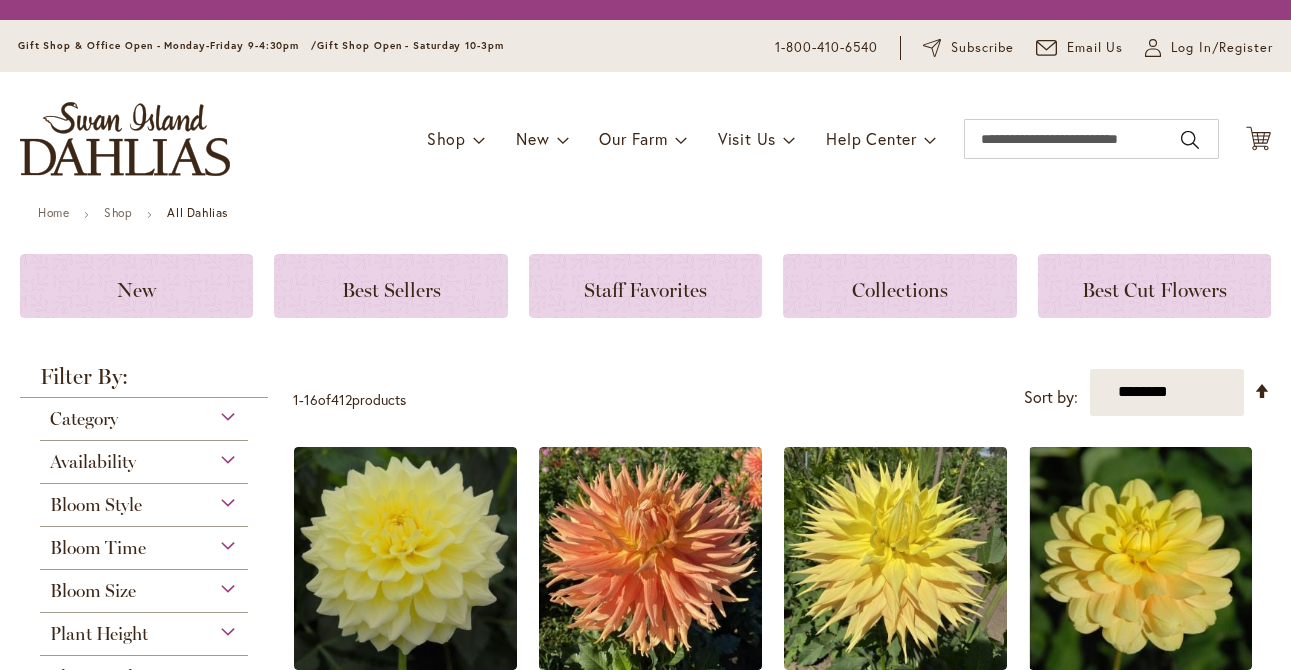 scroll, scrollTop: 0, scrollLeft: 0, axis: both 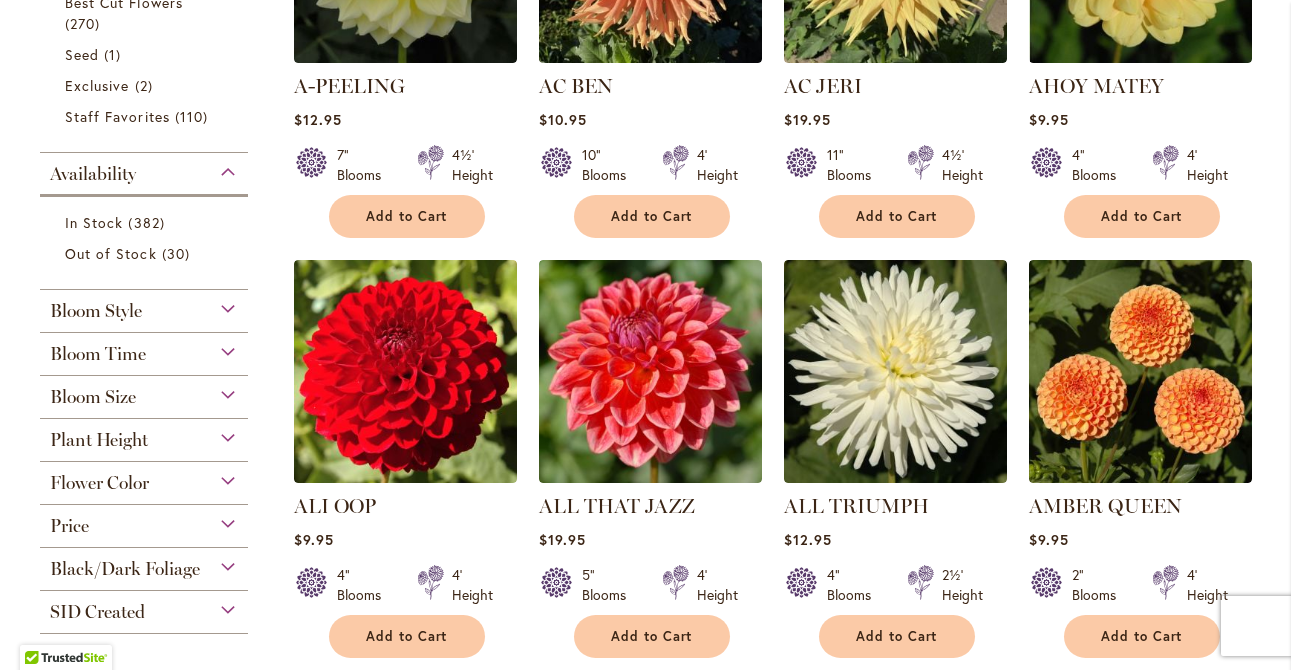 click on "Flower Color" at bounding box center (144, 478) 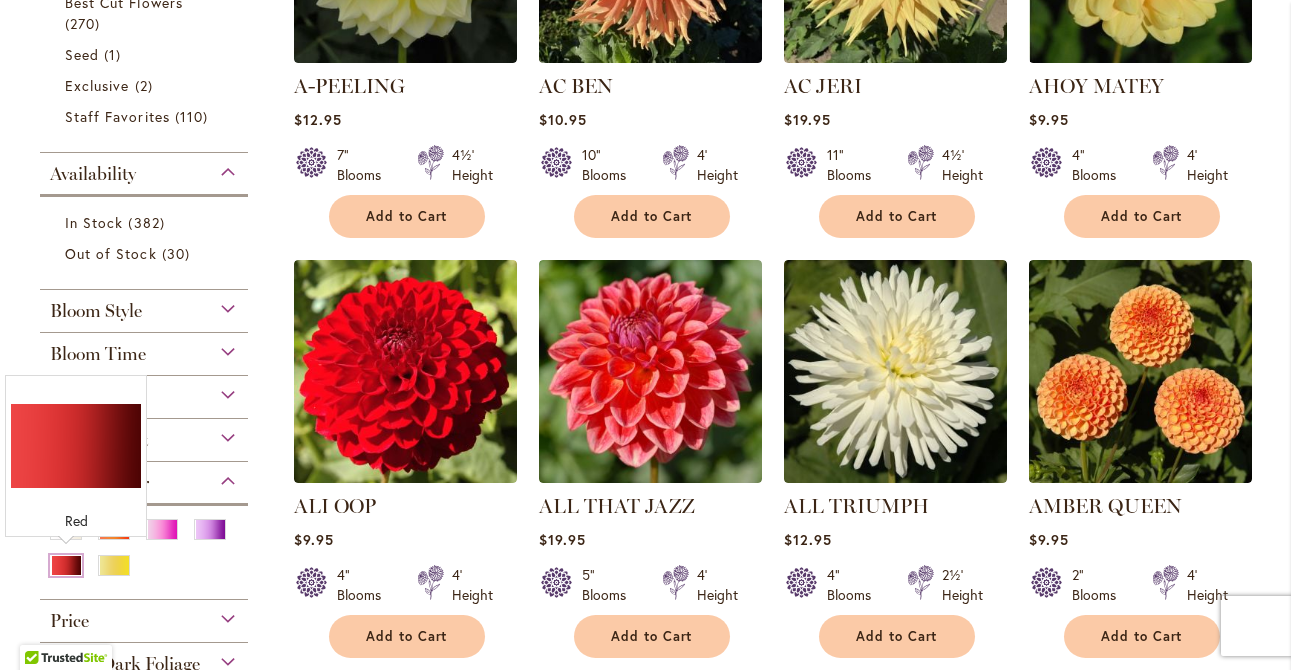 click at bounding box center (66, 565) 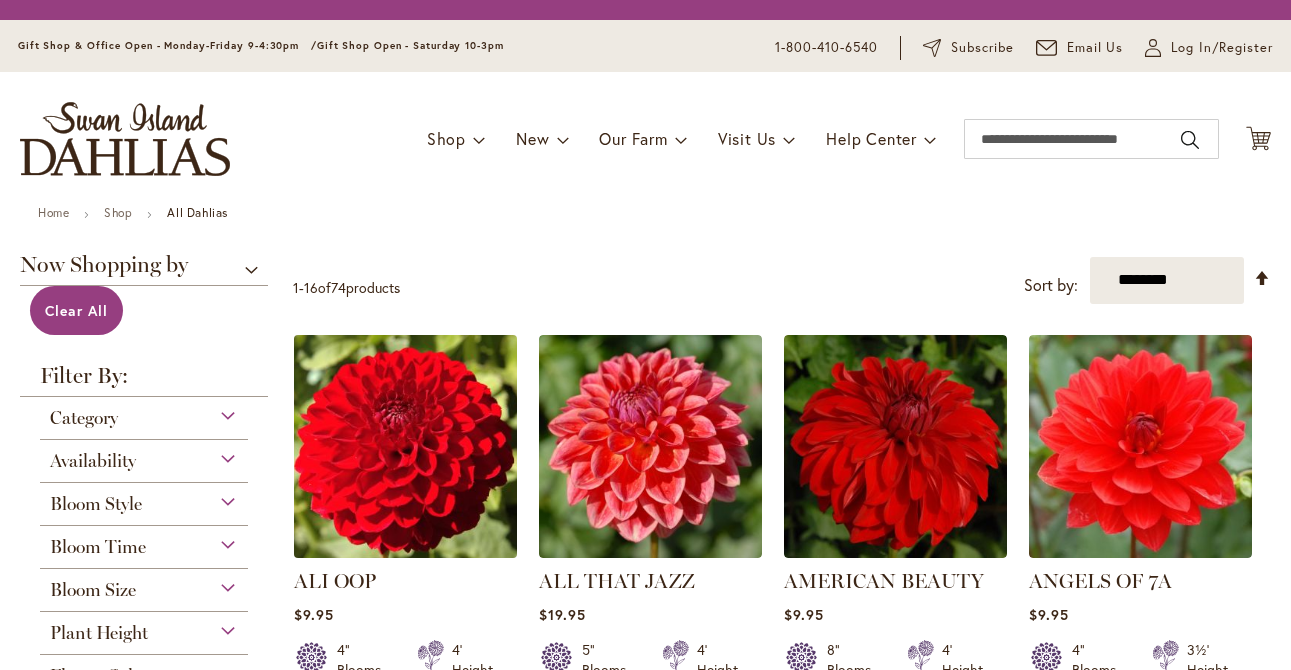 scroll, scrollTop: 0, scrollLeft: 0, axis: both 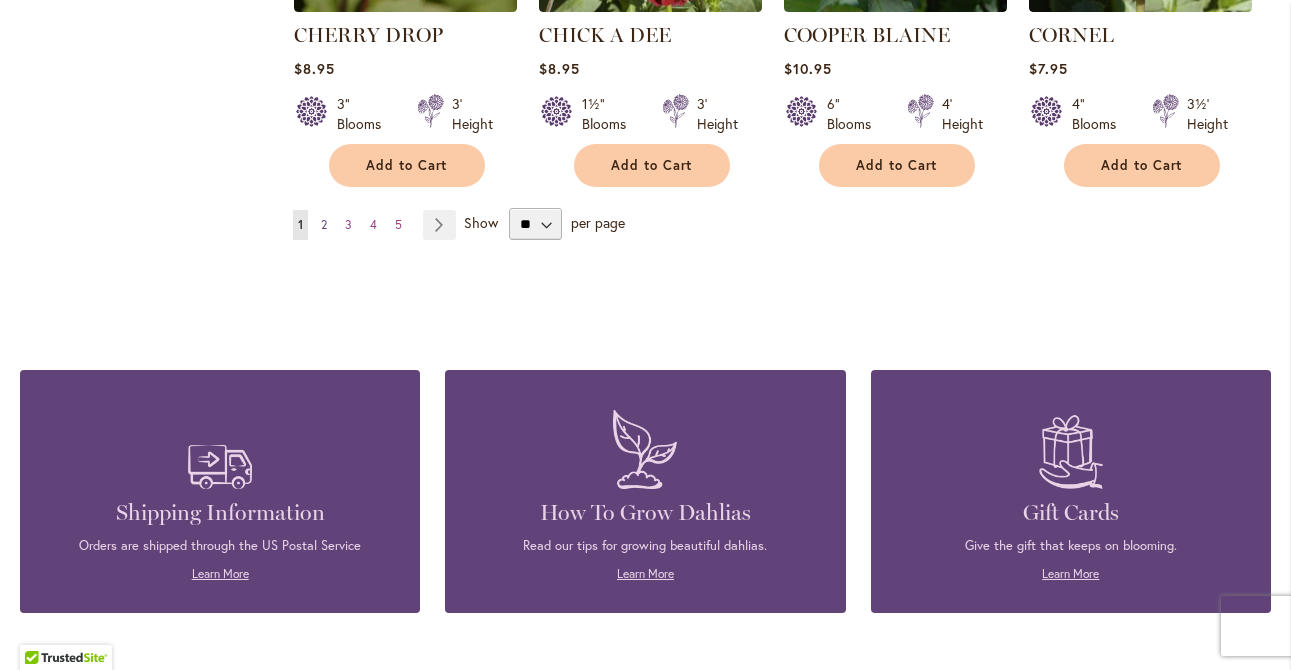 click on "2" at bounding box center [324, 224] 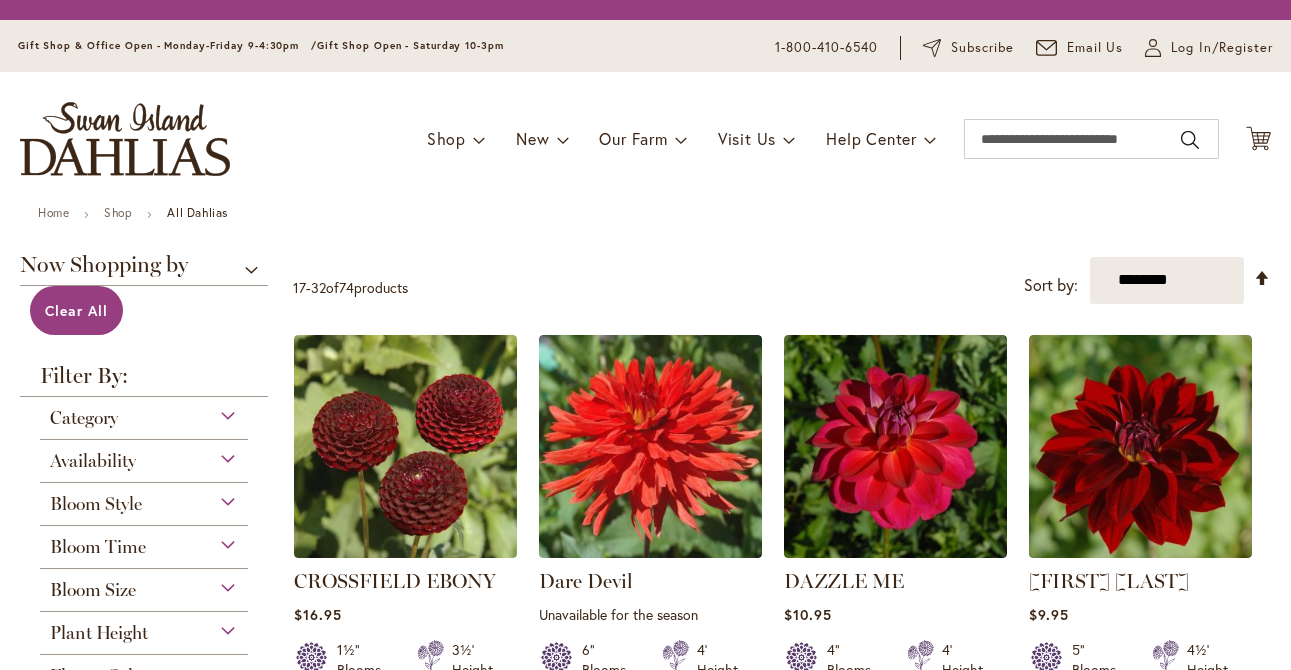 scroll, scrollTop: 0, scrollLeft: 0, axis: both 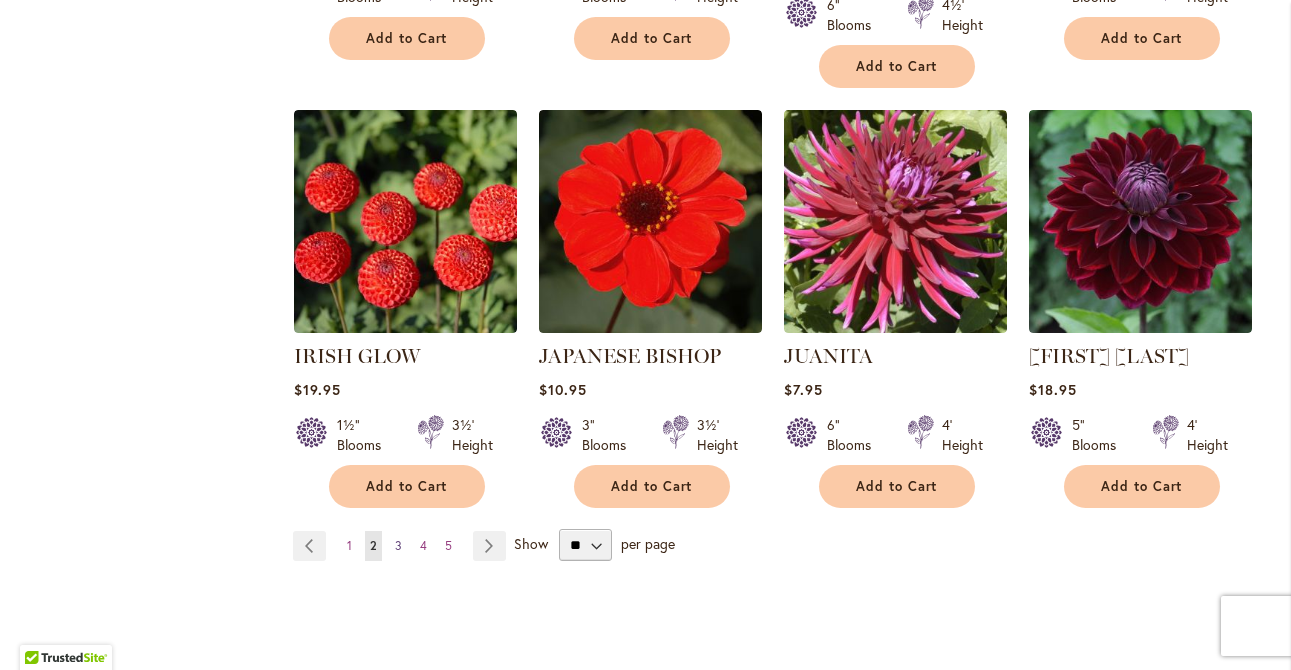 click on "3" at bounding box center (398, 545) 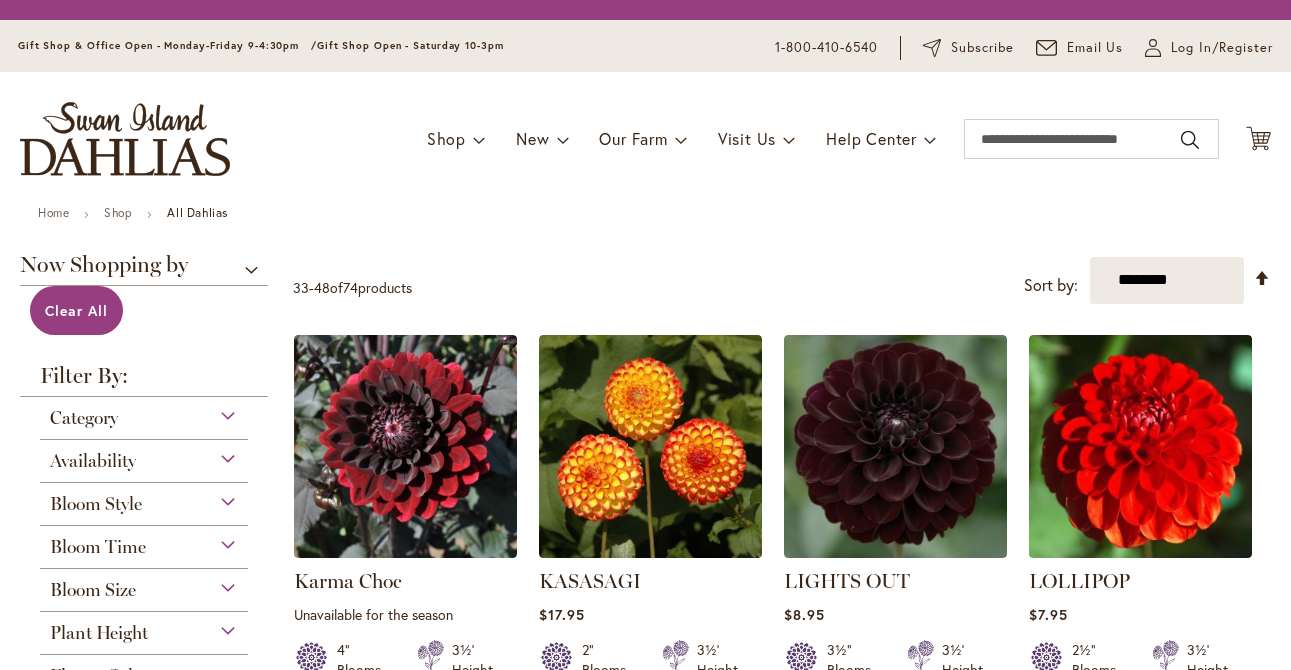 scroll, scrollTop: 0, scrollLeft: 0, axis: both 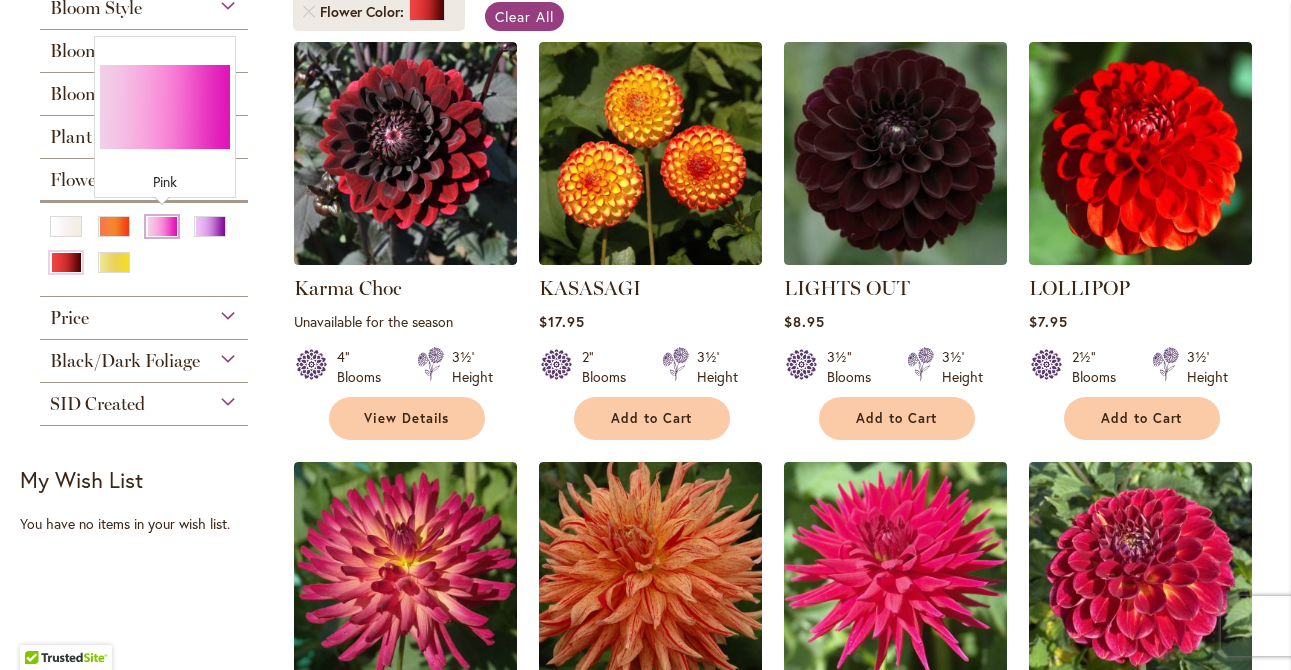 click at bounding box center [162, 226] 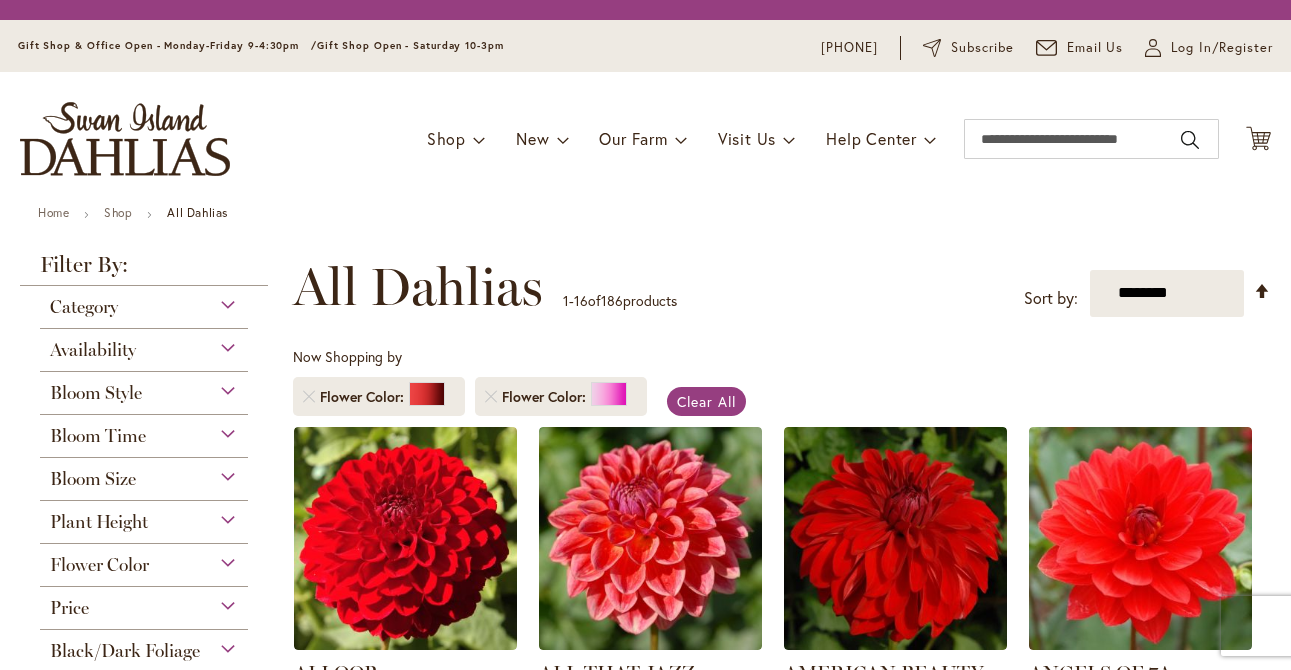 scroll, scrollTop: 0, scrollLeft: 0, axis: both 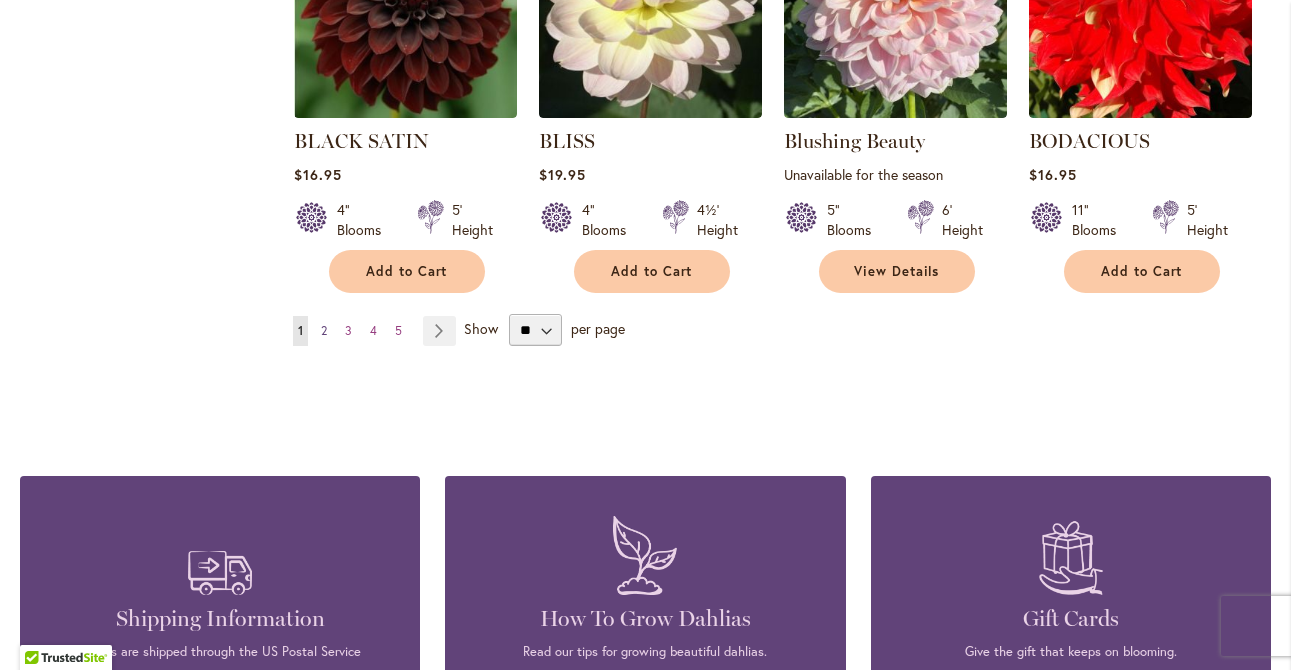 click on "2" at bounding box center [324, 330] 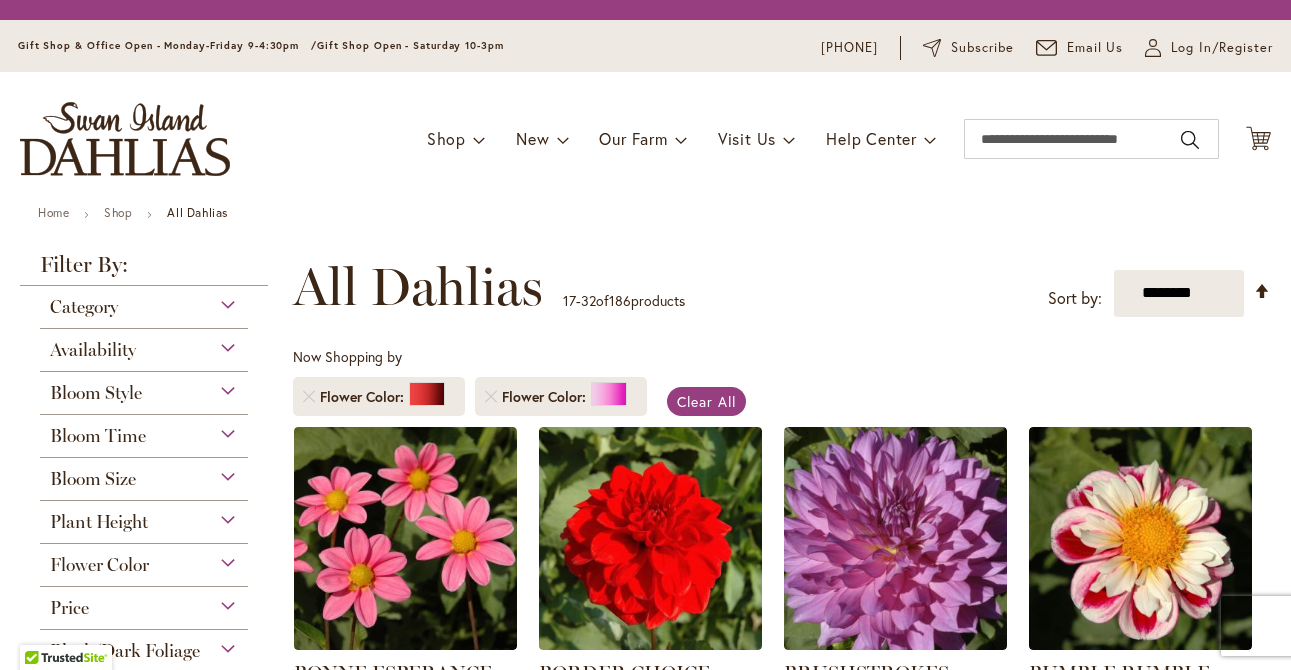 scroll, scrollTop: 0, scrollLeft: 0, axis: both 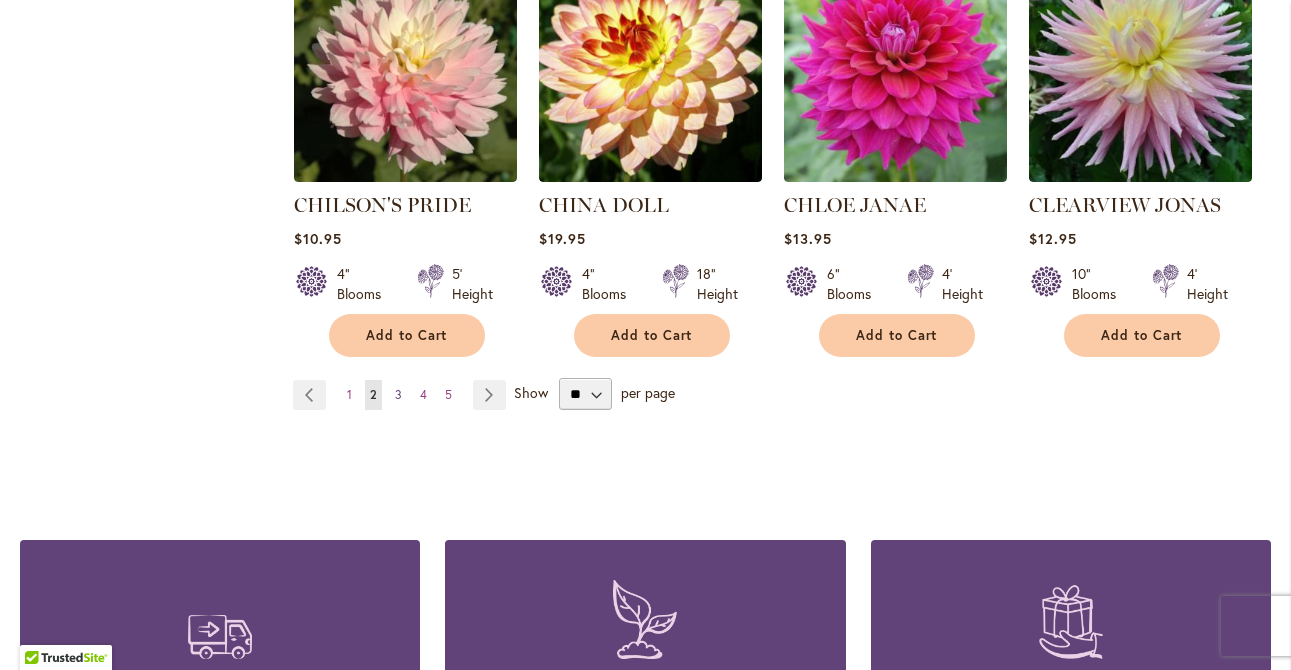 click on "3" at bounding box center [398, 394] 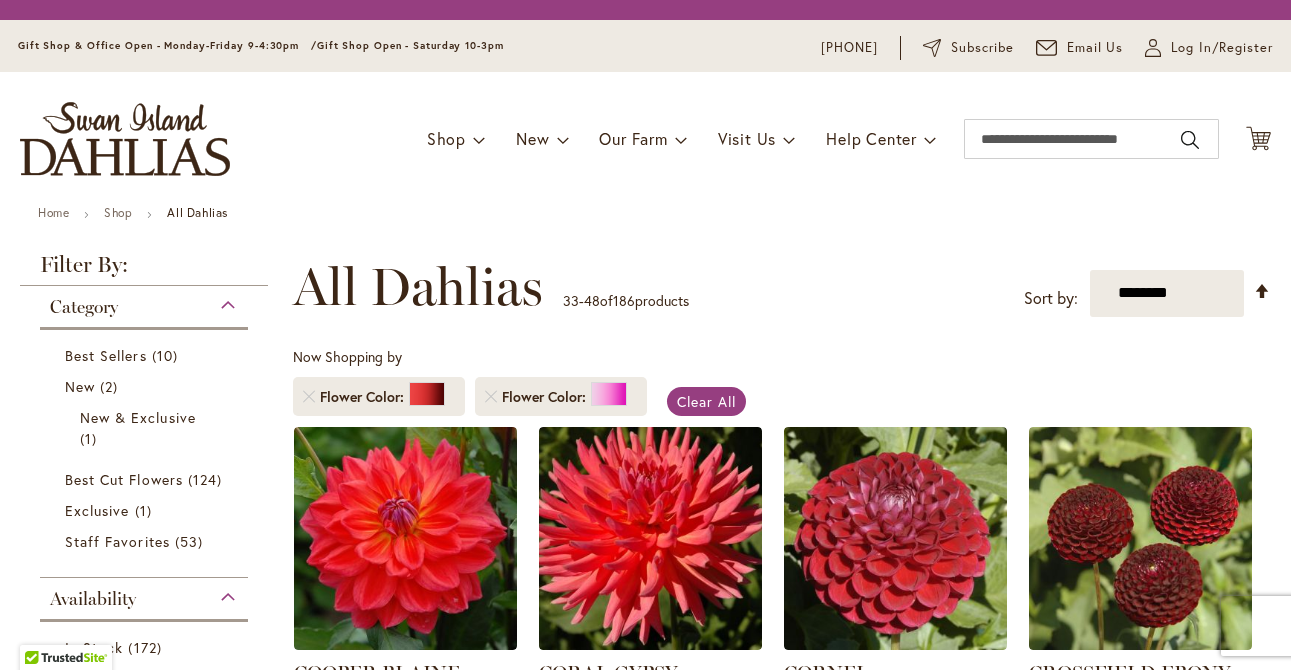 scroll, scrollTop: 0, scrollLeft: 0, axis: both 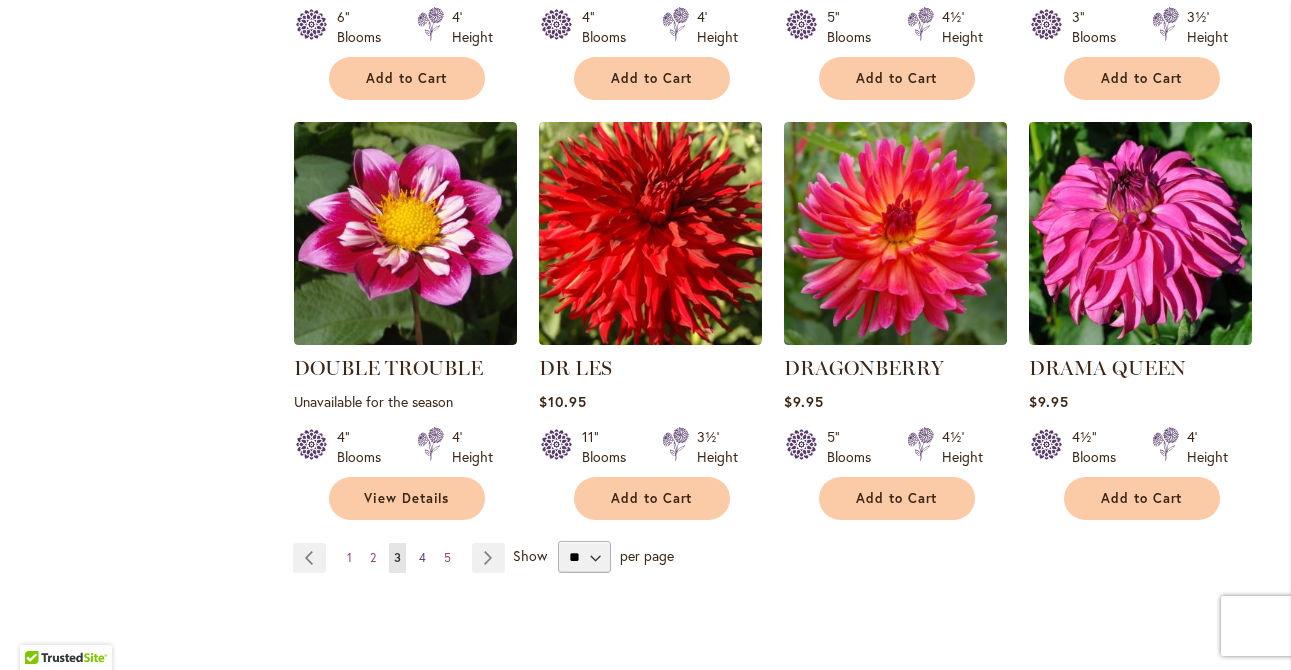 click on "Page
4" at bounding box center (422, 558) 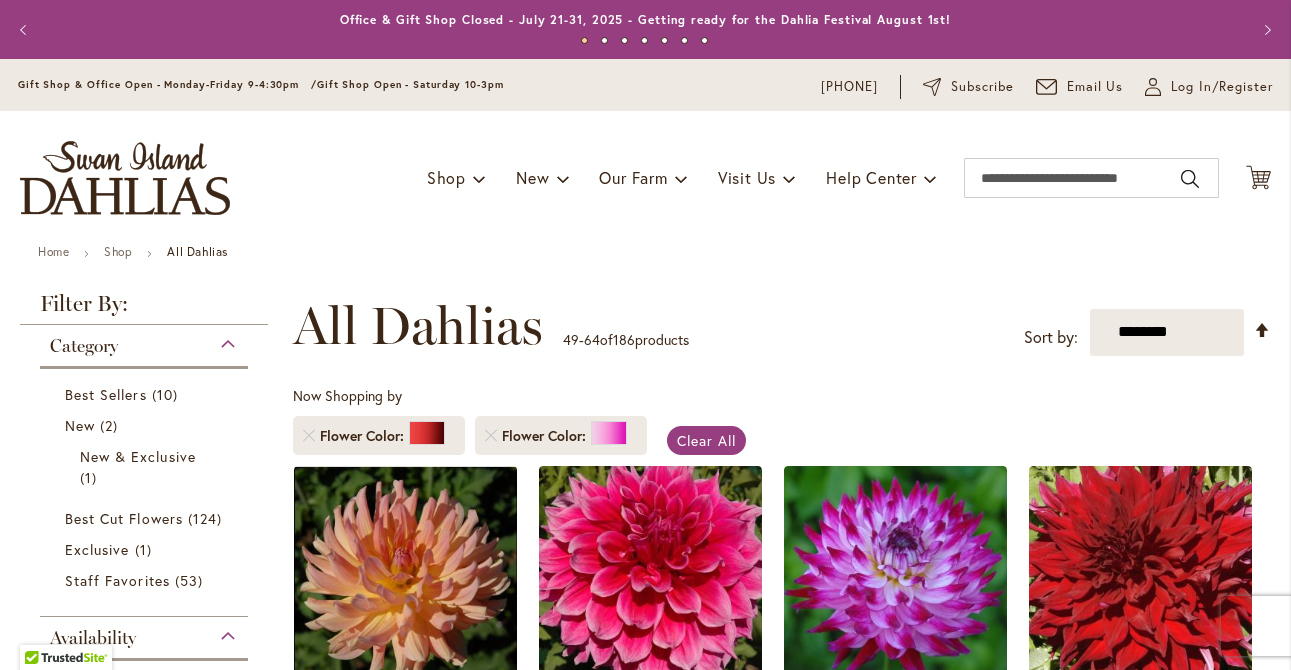 scroll, scrollTop: 0, scrollLeft: 0, axis: both 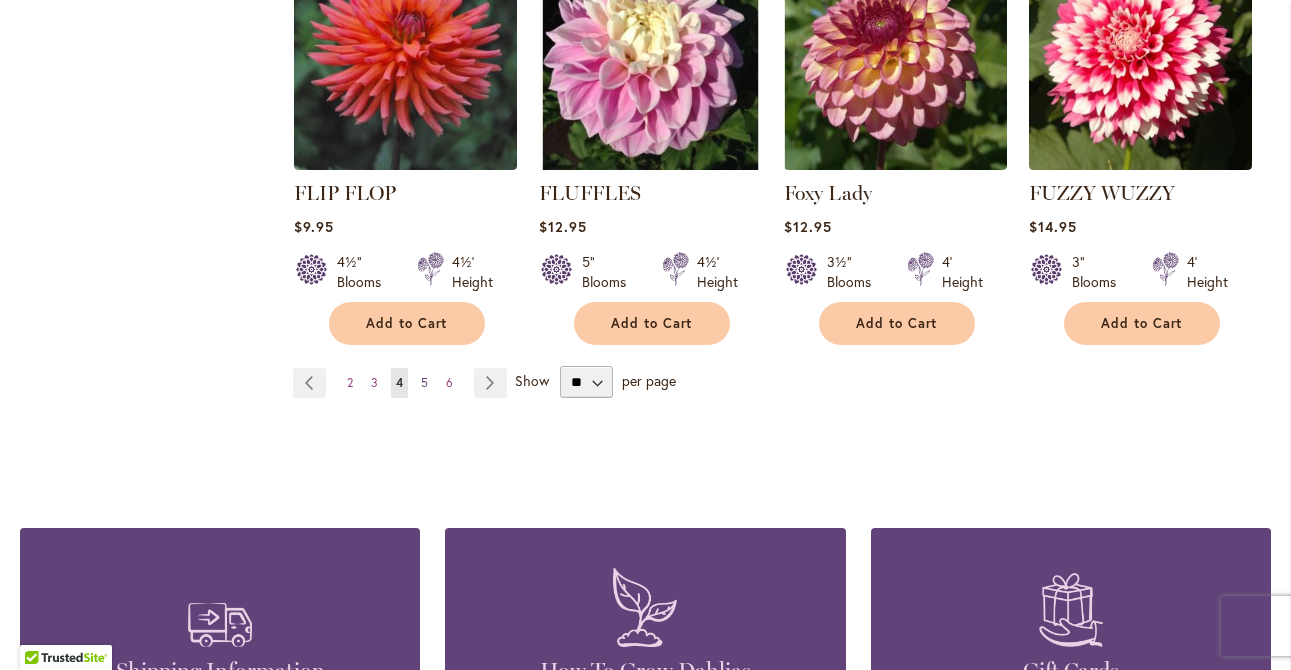 click on "5" at bounding box center (424, 382) 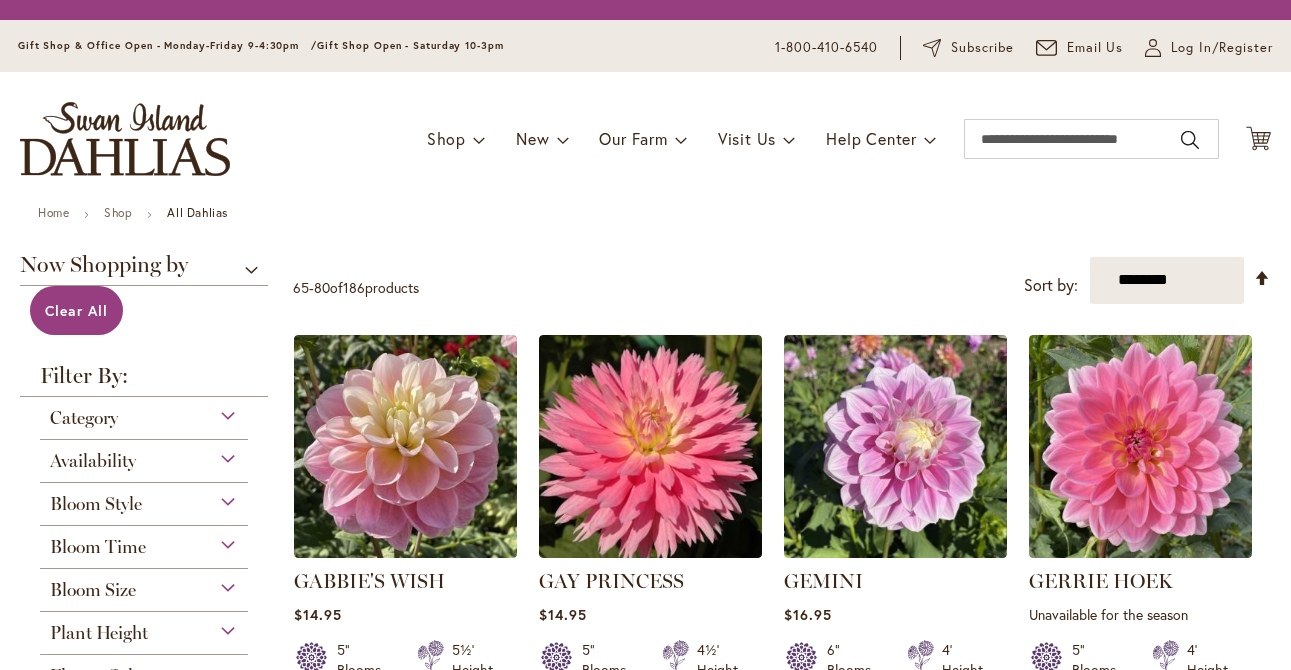 scroll, scrollTop: 0, scrollLeft: 0, axis: both 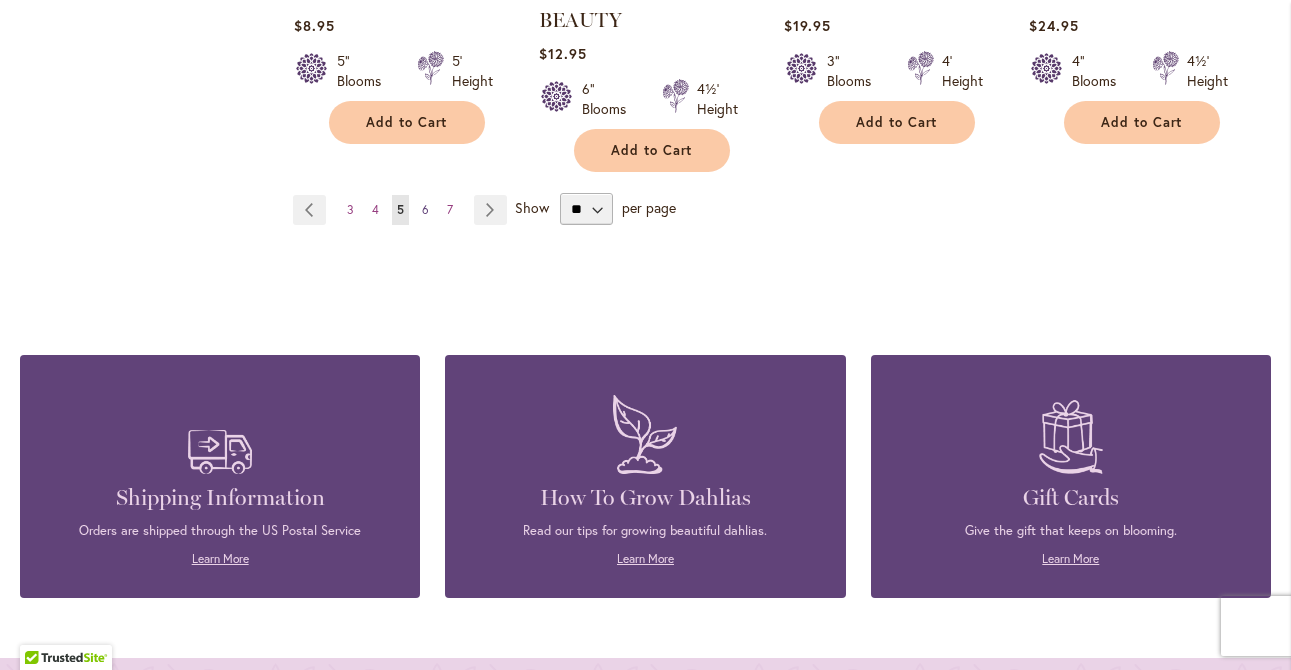 click on "6" at bounding box center (425, 209) 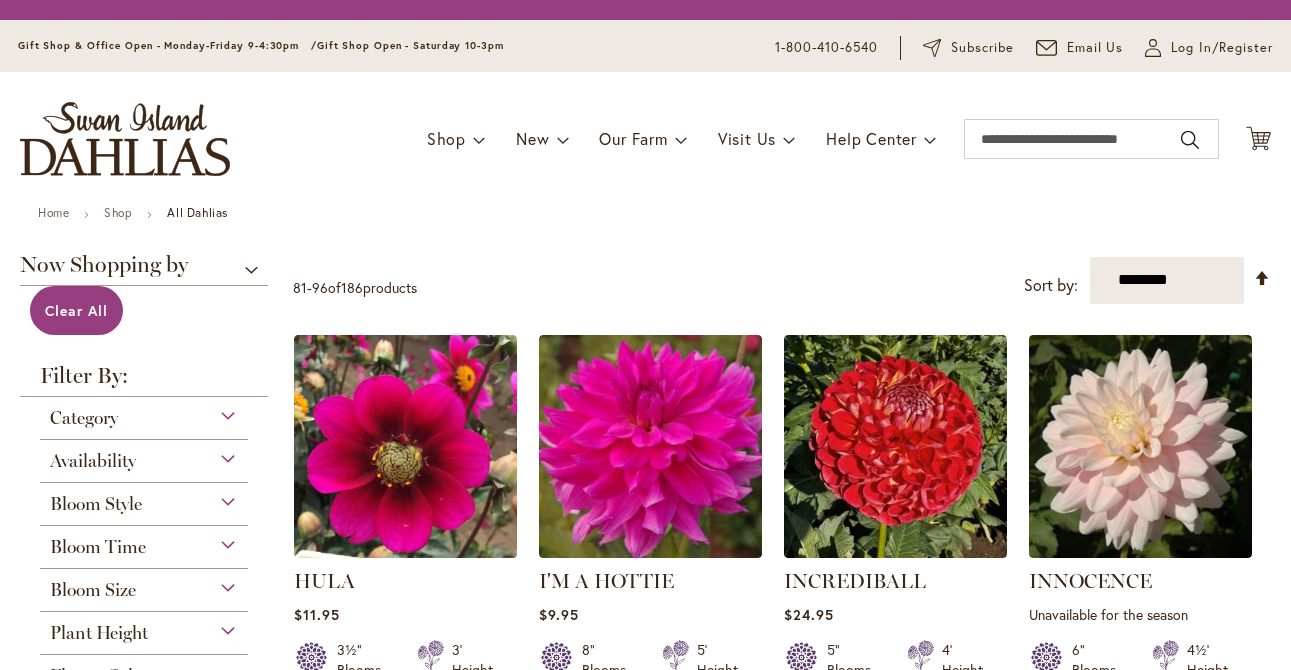 scroll, scrollTop: 0, scrollLeft: 0, axis: both 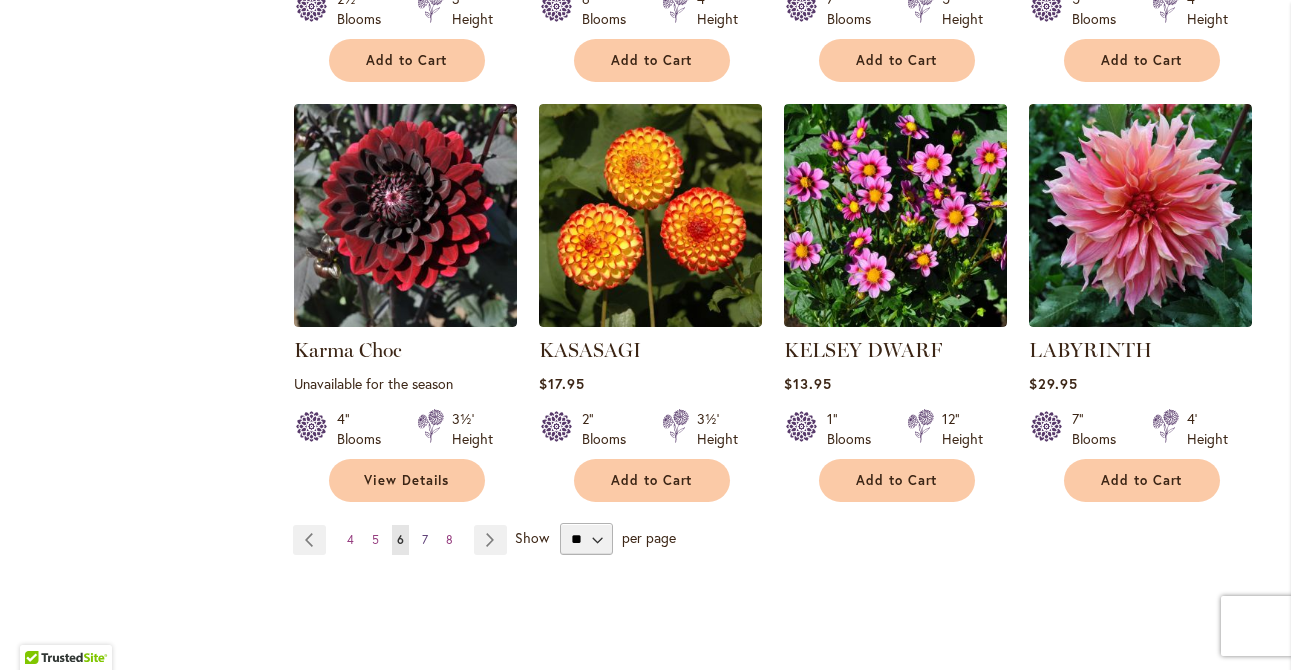 click on "Page
7" at bounding box center (425, 540) 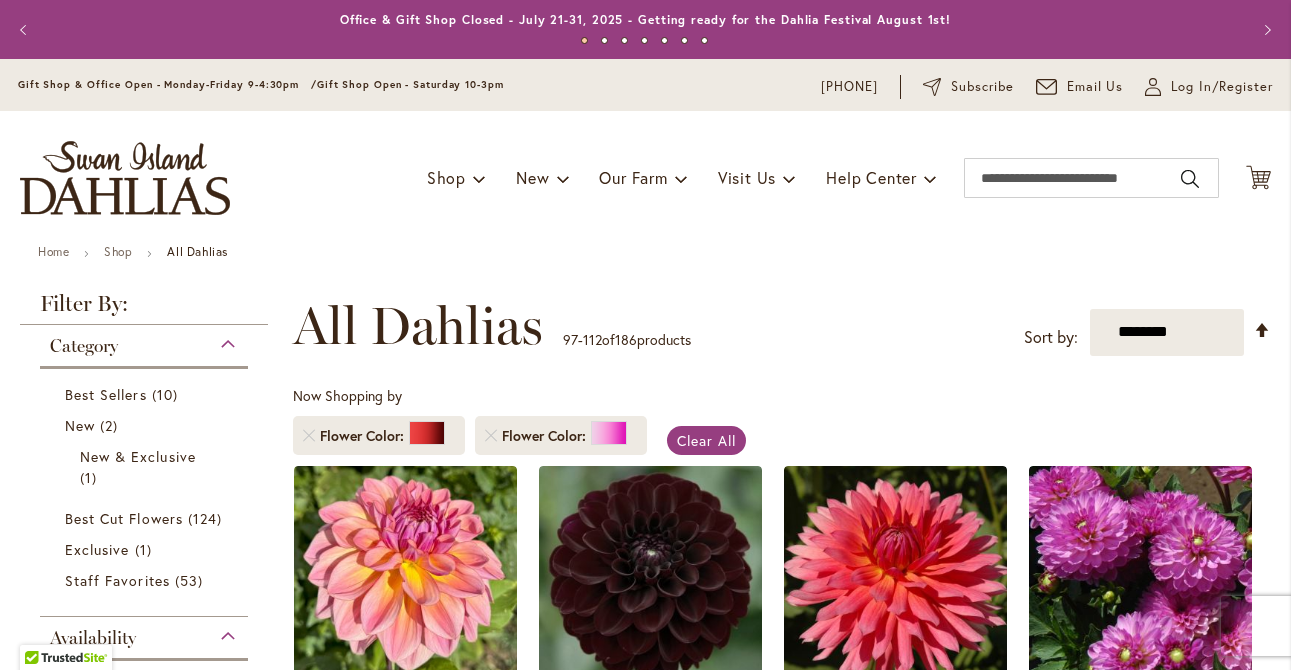 scroll, scrollTop: 0, scrollLeft: 0, axis: both 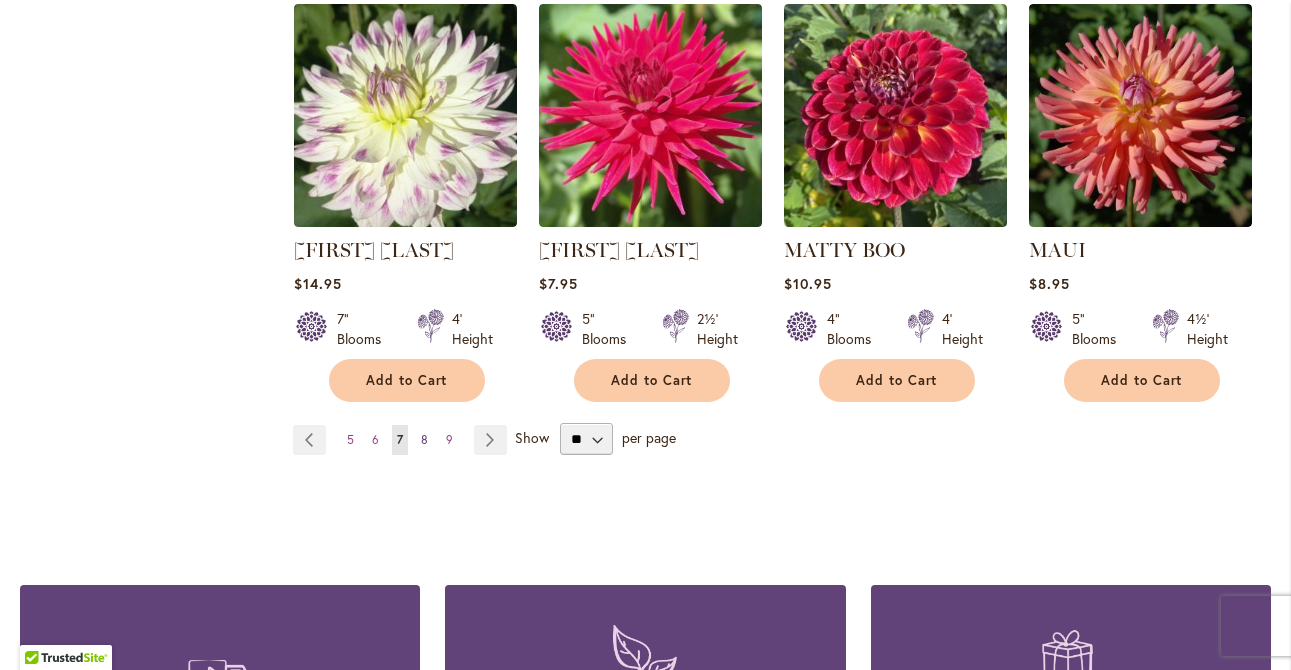 click on "8" at bounding box center (424, 439) 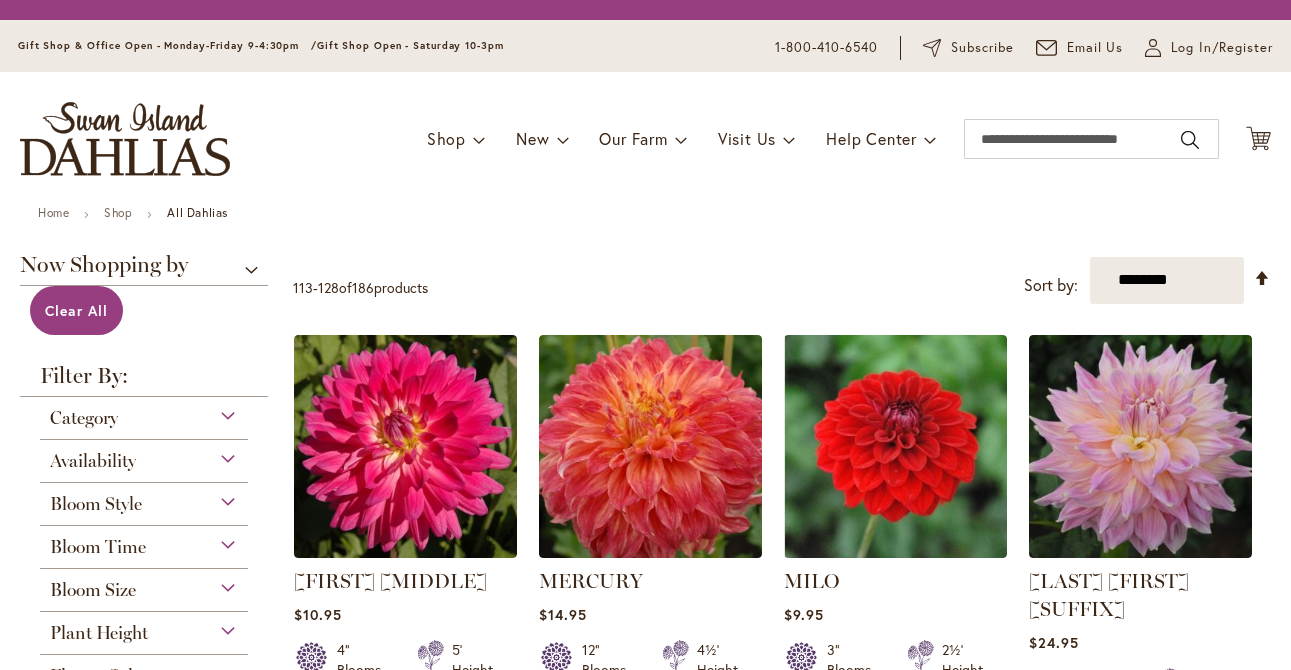 scroll, scrollTop: 0, scrollLeft: 0, axis: both 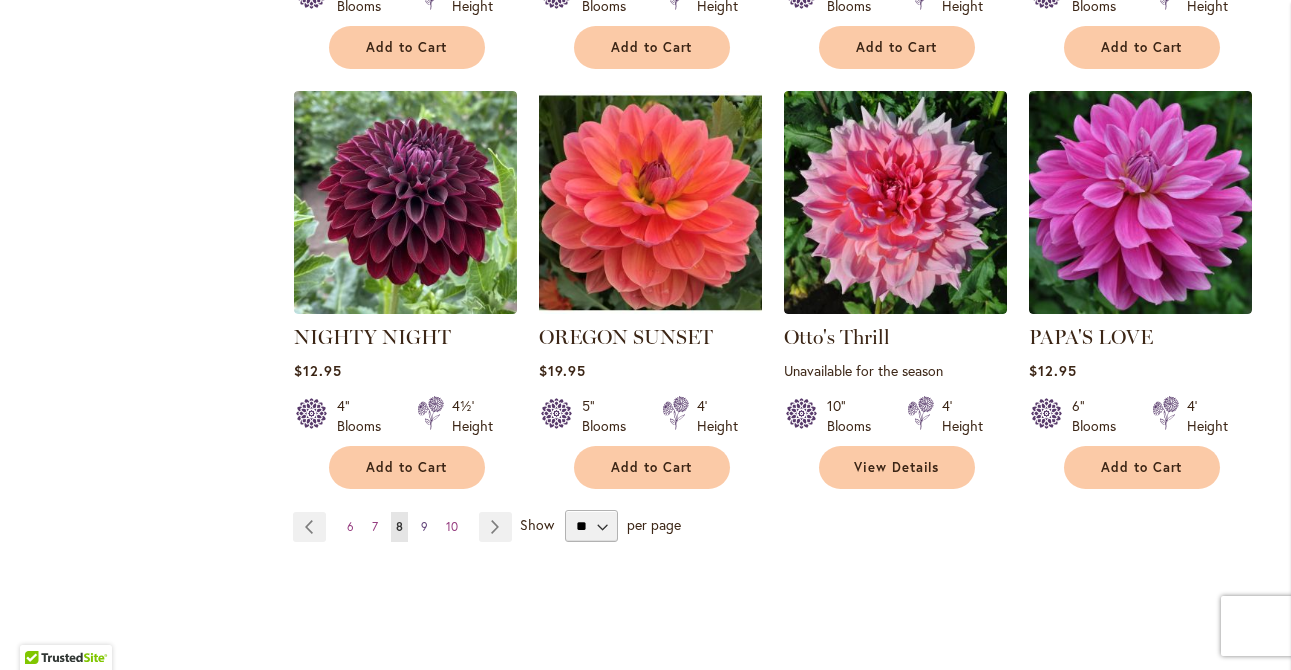 click on "9" at bounding box center [424, 526] 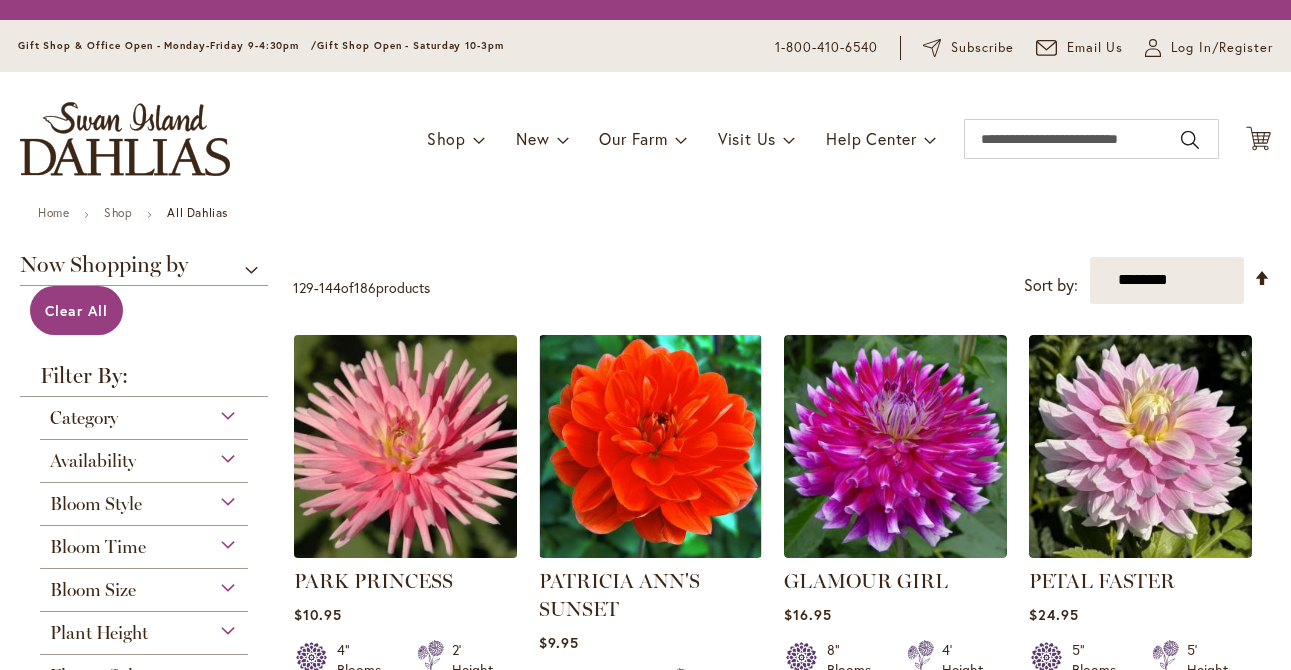 scroll, scrollTop: 0, scrollLeft: 0, axis: both 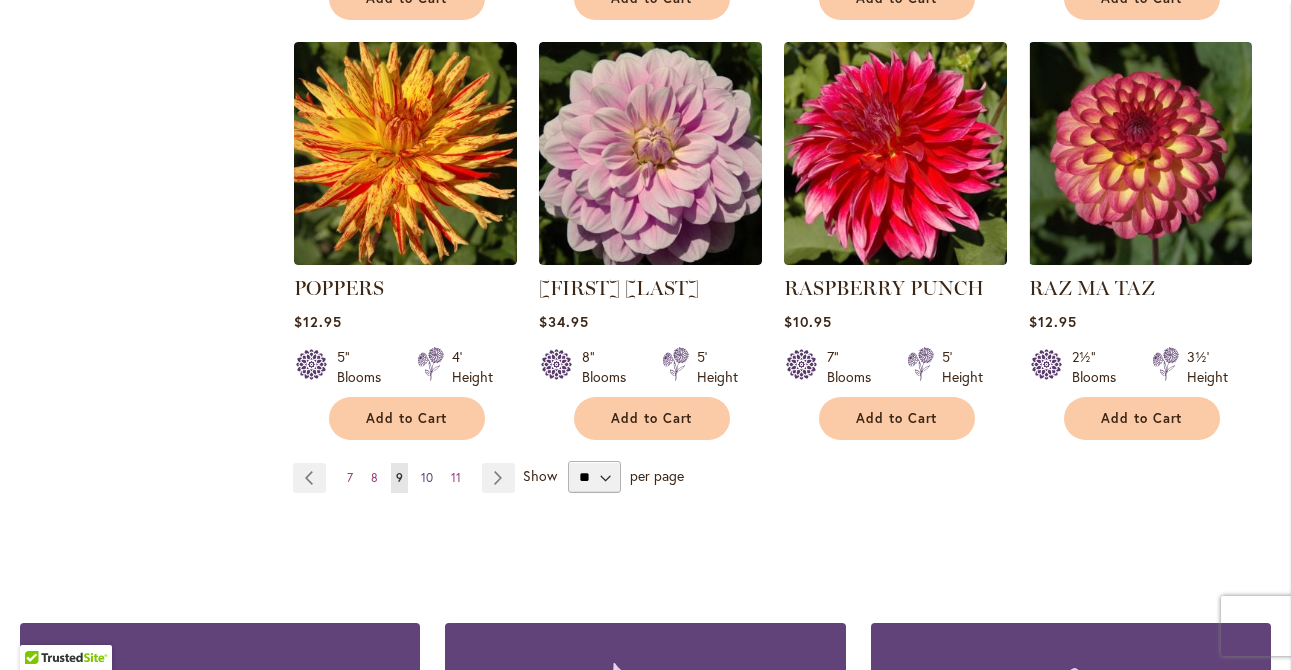 click on "10" at bounding box center (427, 477) 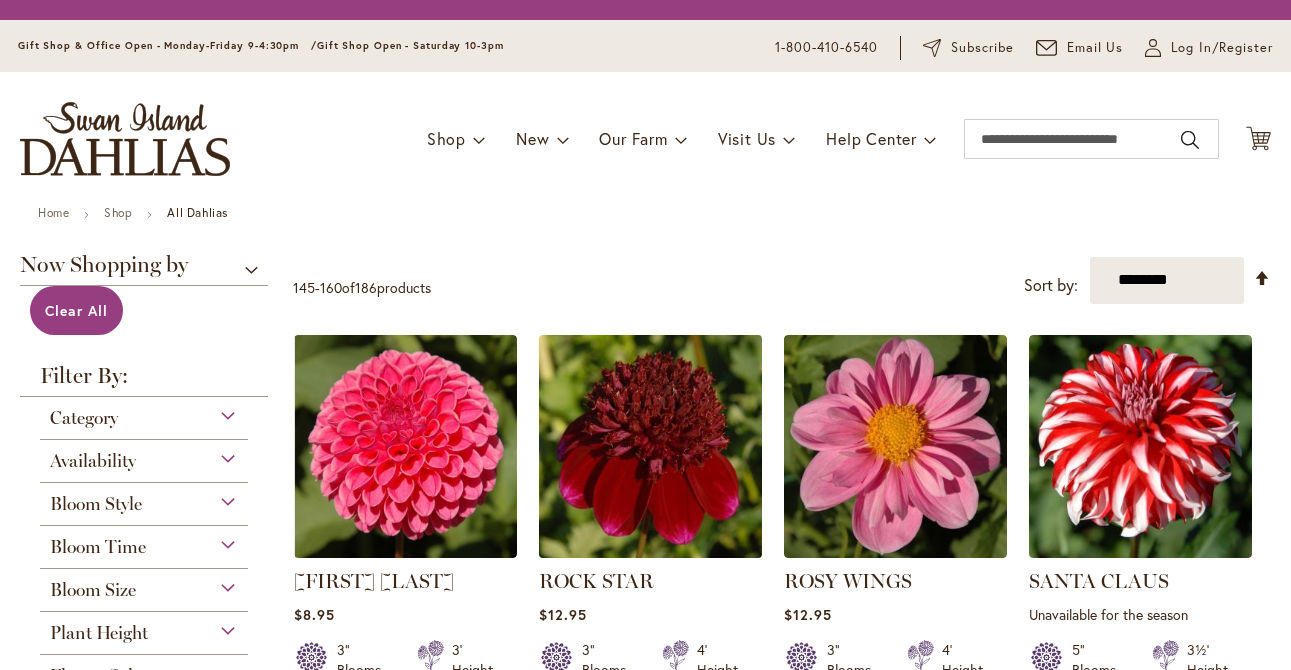 scroll, scrollTop: 0, scrollLeft: 0, axis: both 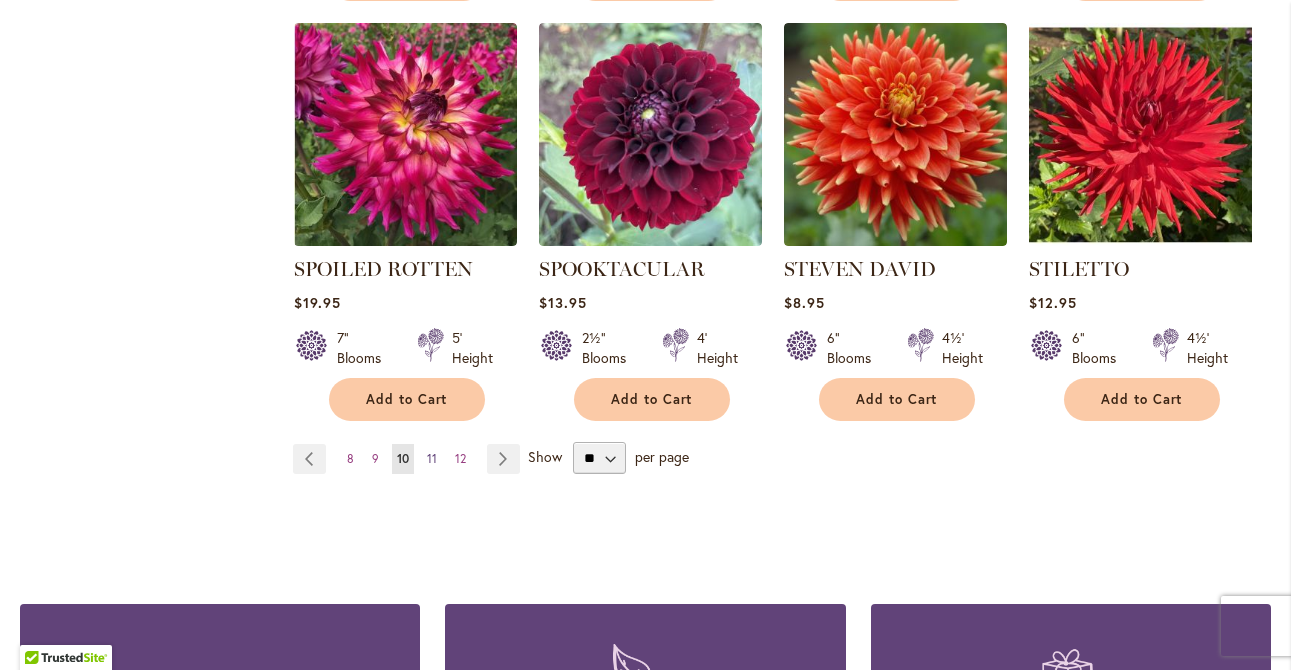 click on "Page
11" at bounding box center [432, 459] 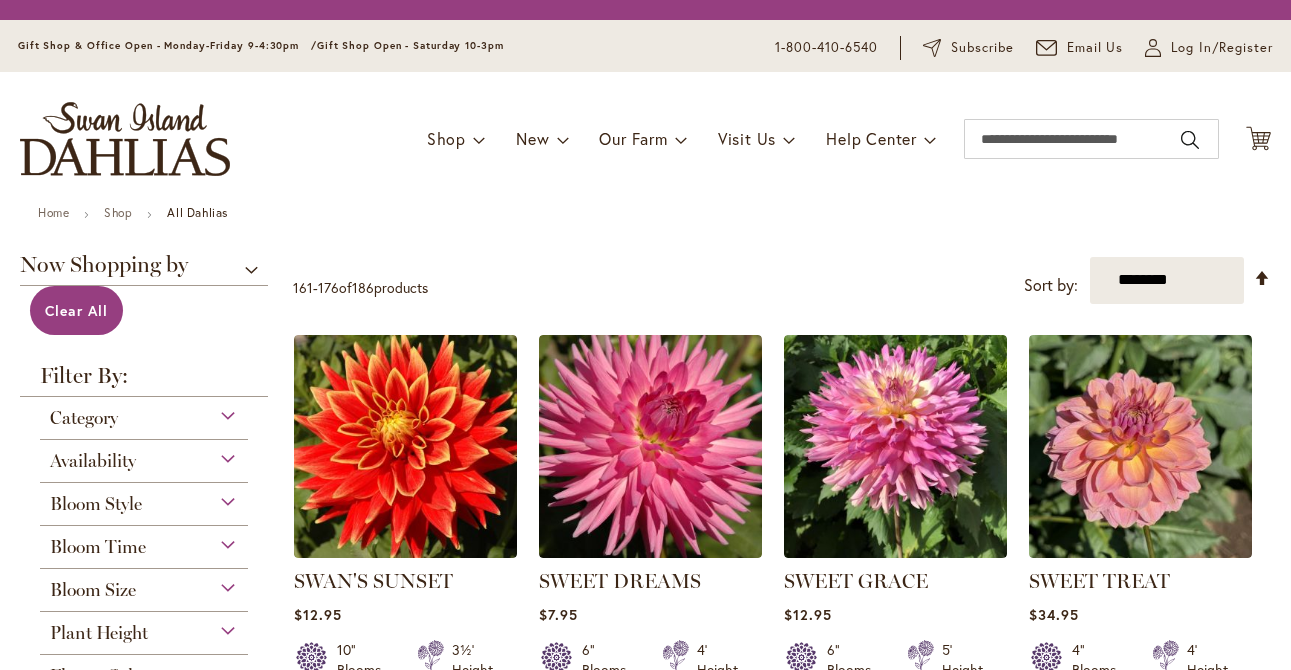 scroll, scrollTop: 0, scrollLeft: 0, axis: both 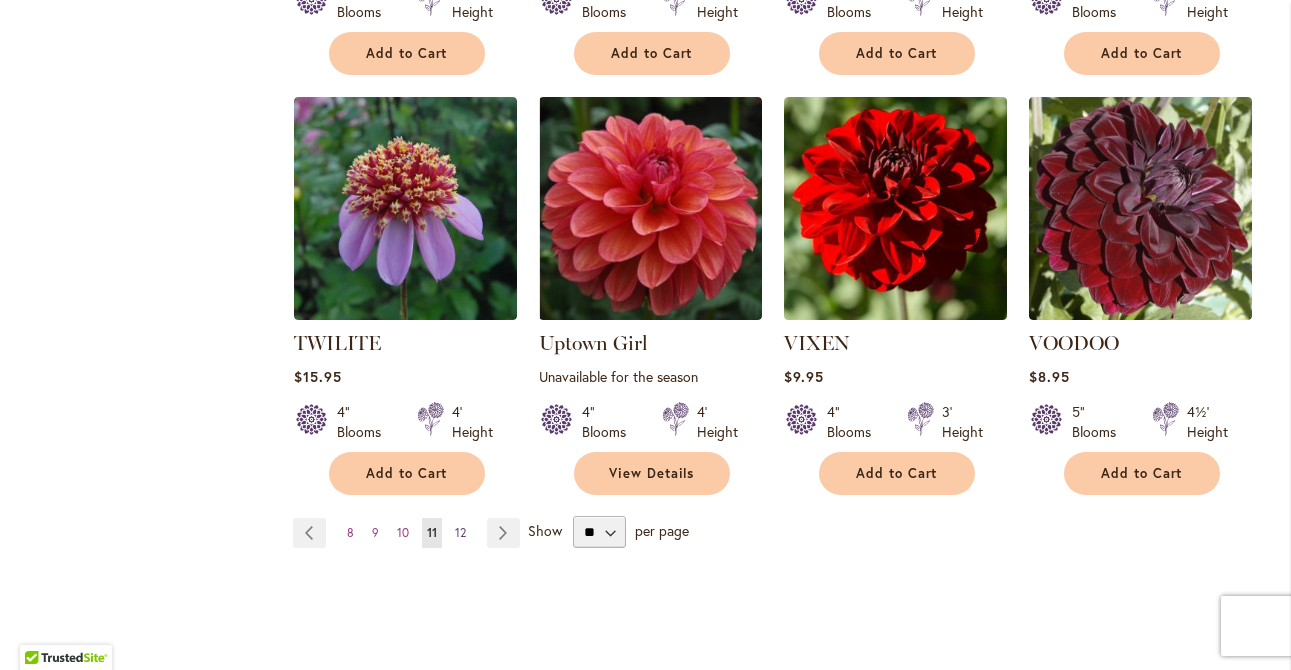 click on "12" at bounding box center (460, 532) 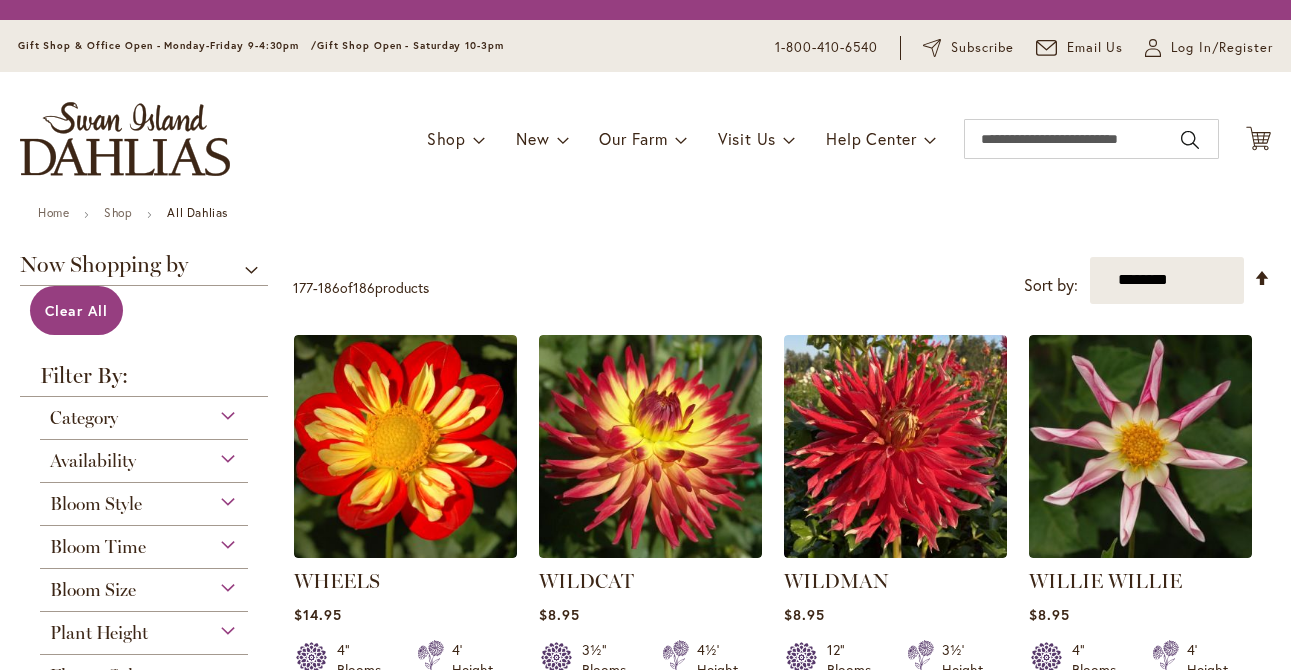scroll, scrollTop: 0, scrollLeft: 0, axis: both 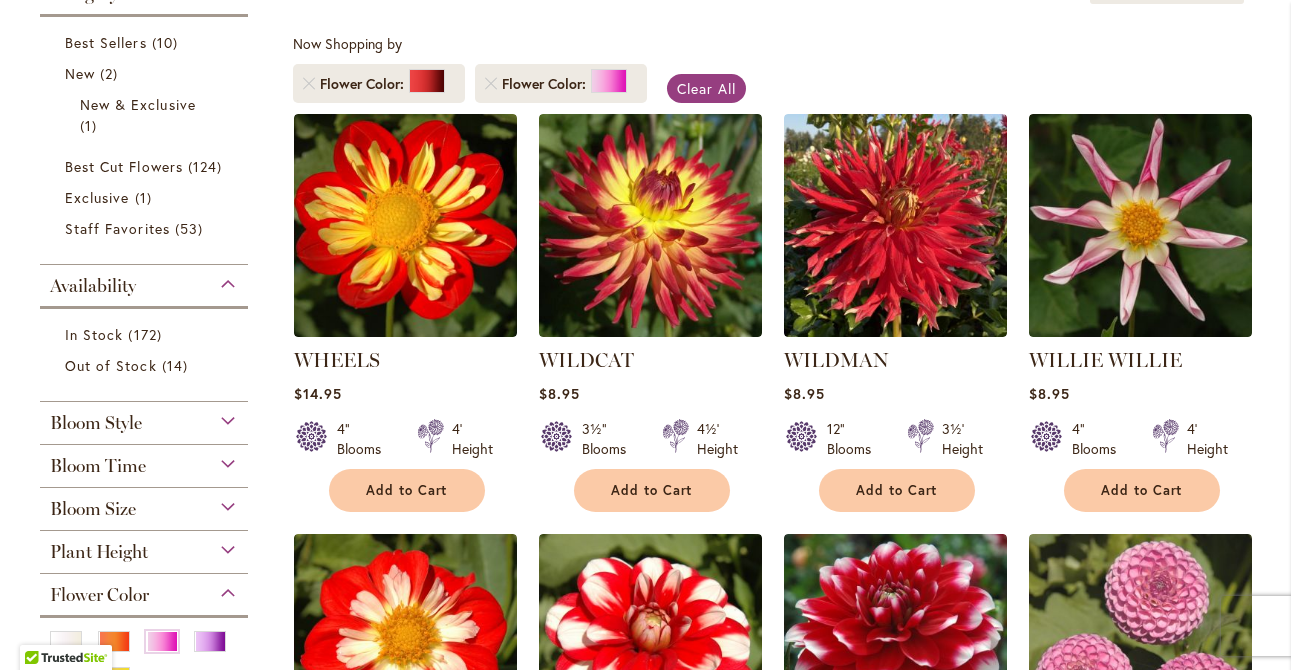 click on "Bloom Style" at bounding box center (144, 418) 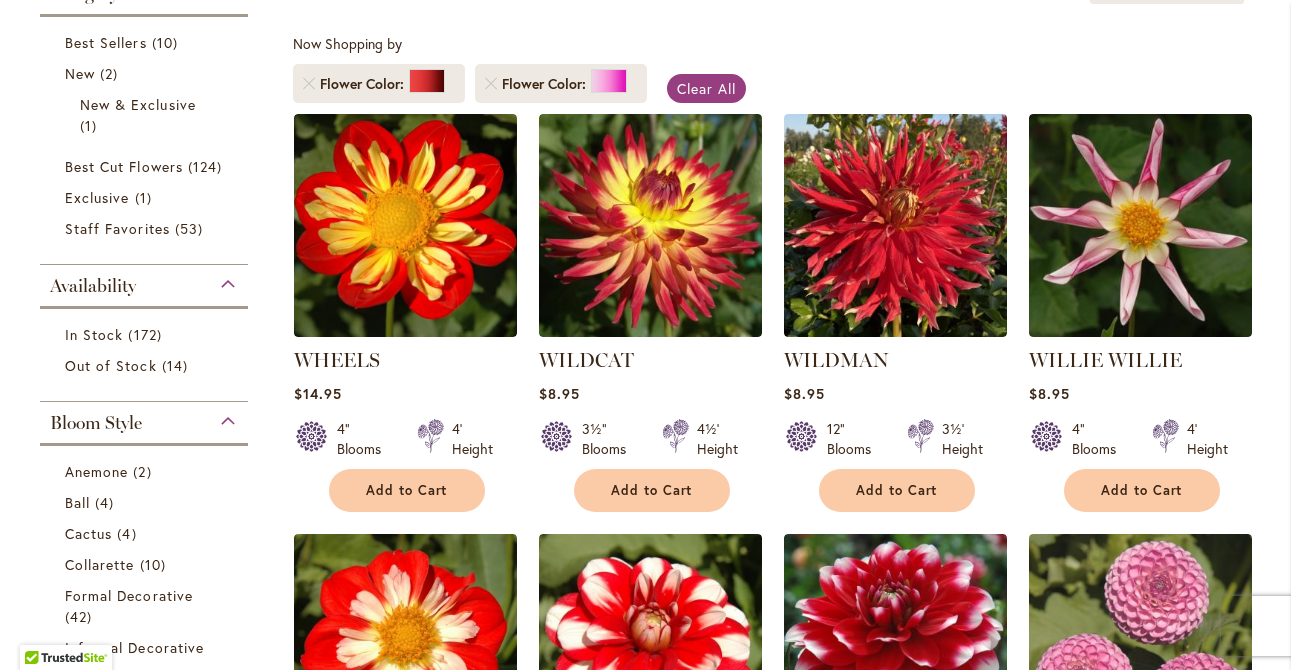scroll, scrollTop: 773, scrollLeft: 0, axis: vertical 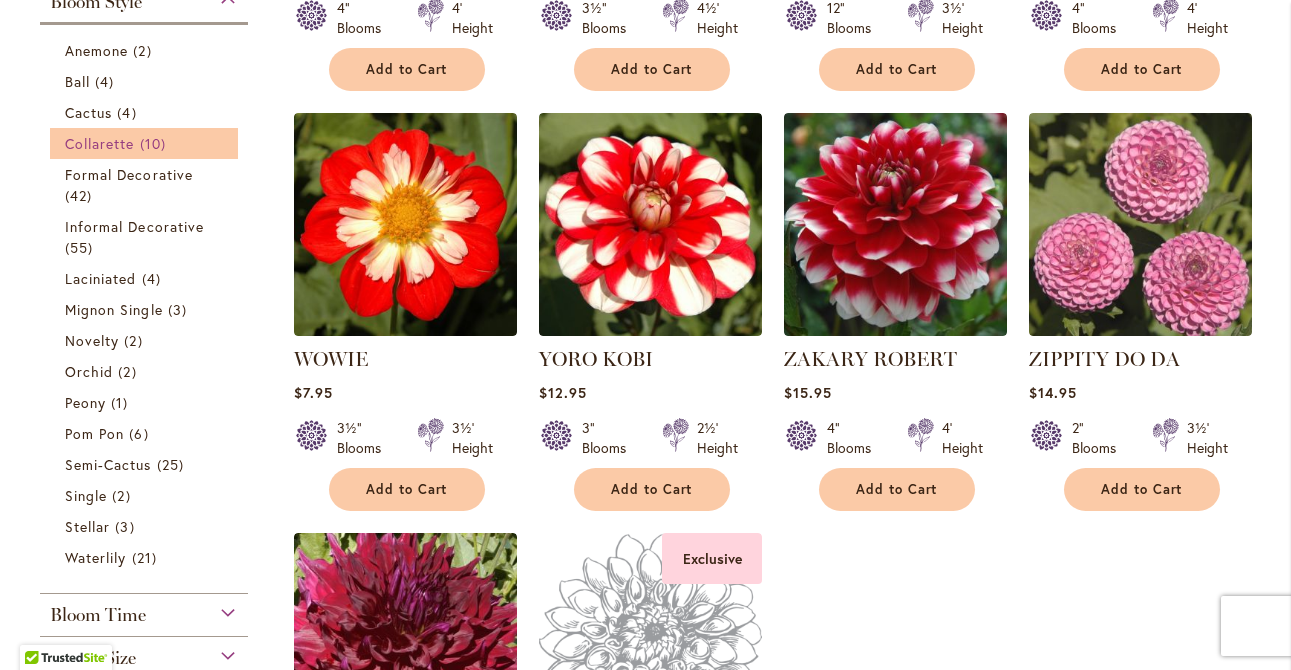 click on "Collarette
10
items" at bounding box center [146, 143] 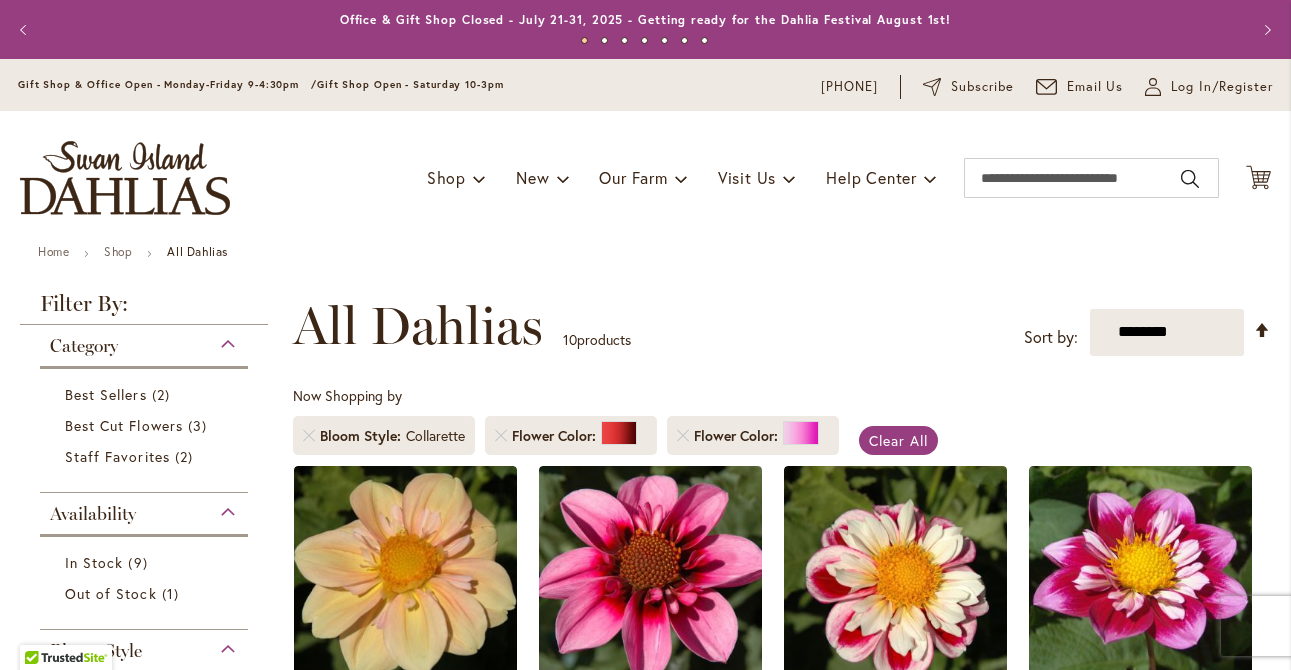 scroll, scrollTop: 0, scrollLeft: 0, axis: both 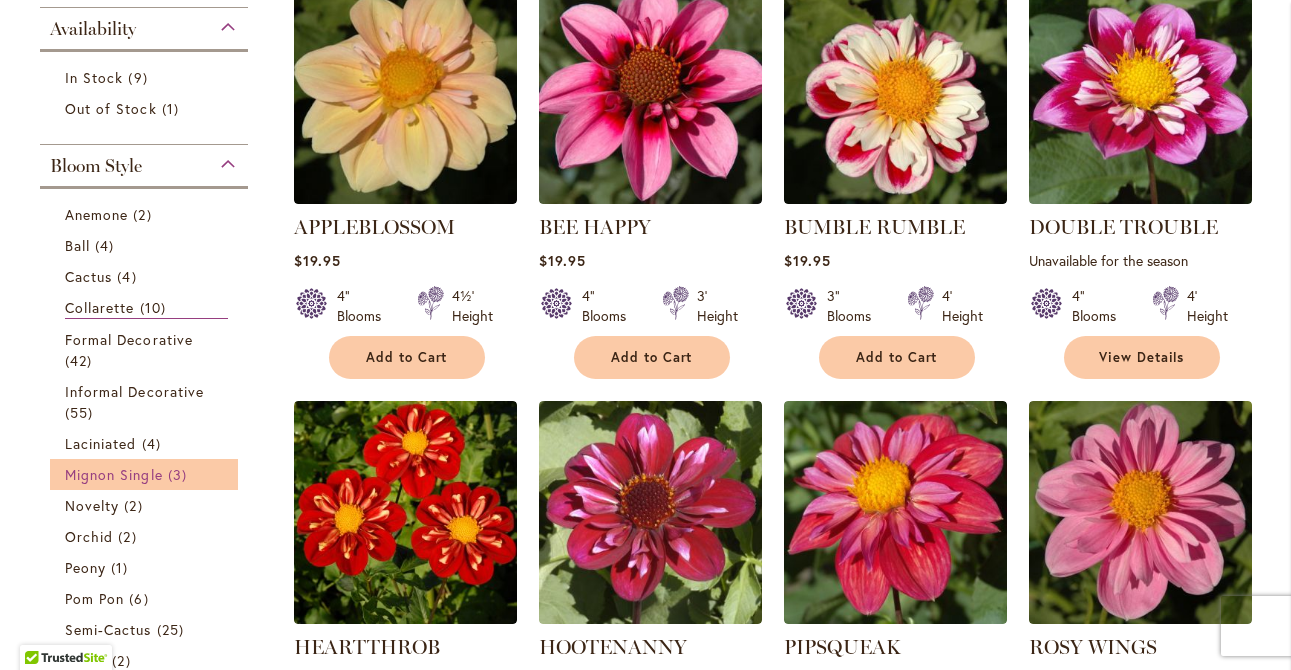 click on "3
items" at bounding box center (180, 474) 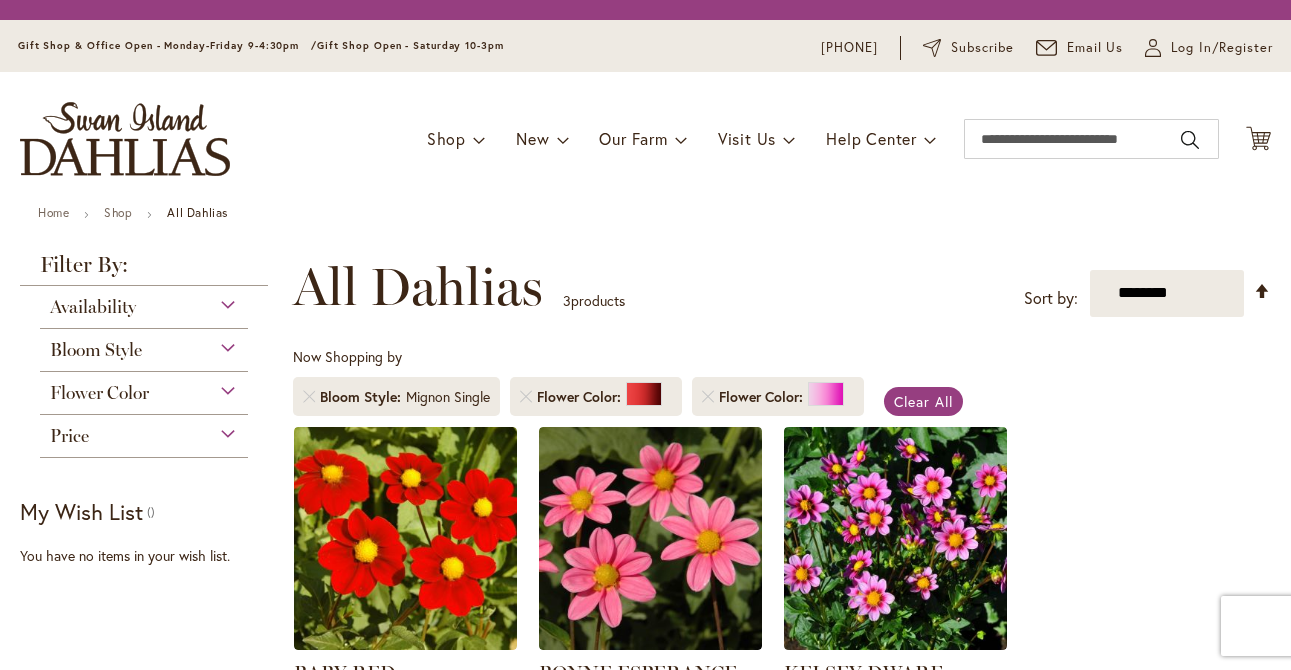 scroll, scrollTop: 0, scrollLeft: 0, axis: both 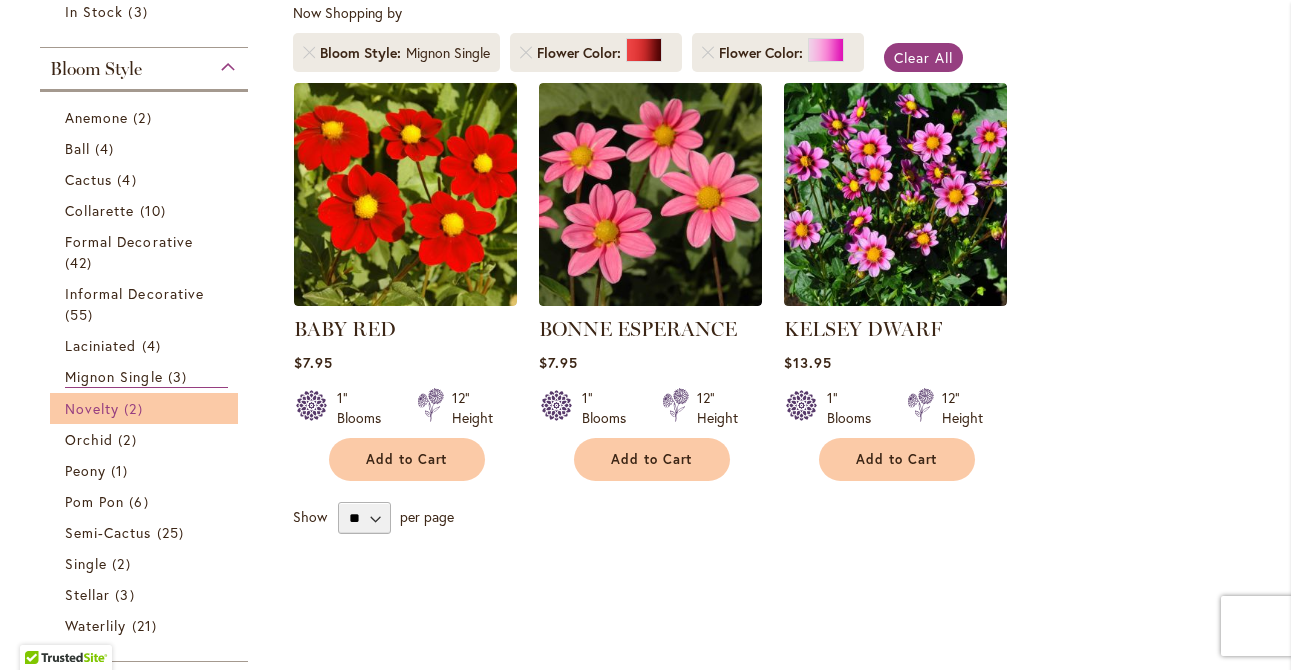 click on "2
items" at bounding box center [135, 408] 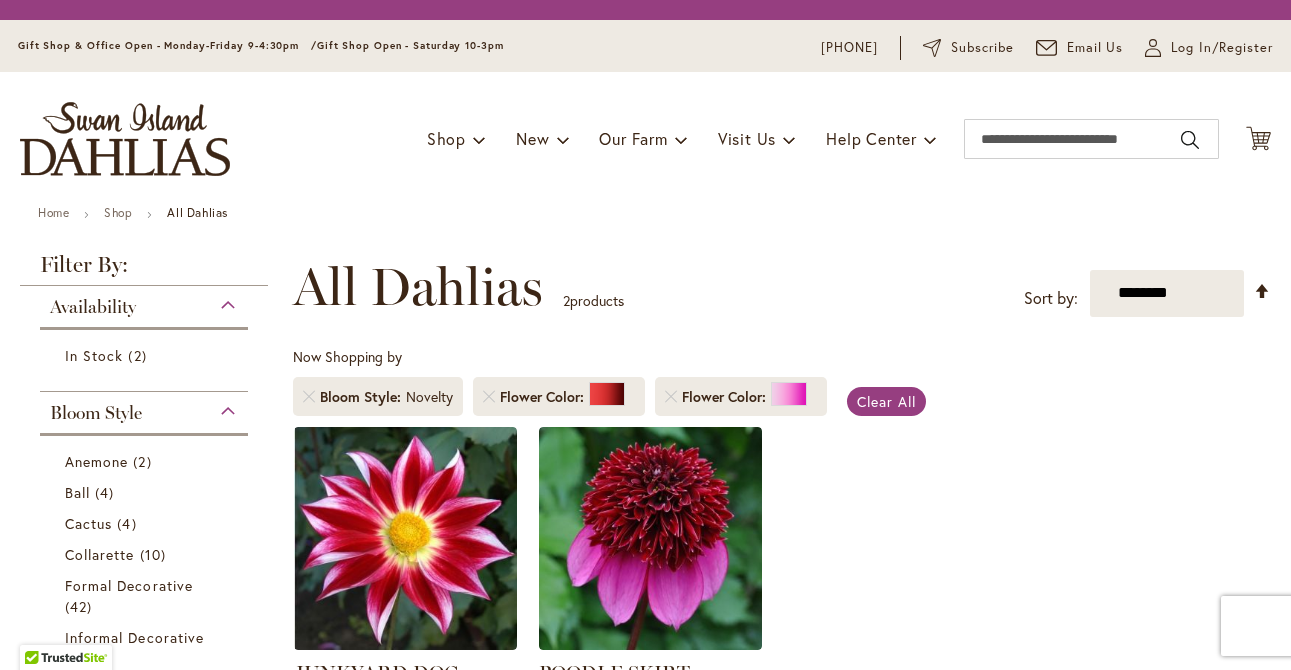 scroll, scrollTop: 0, scrollLeft: 0, axis: both 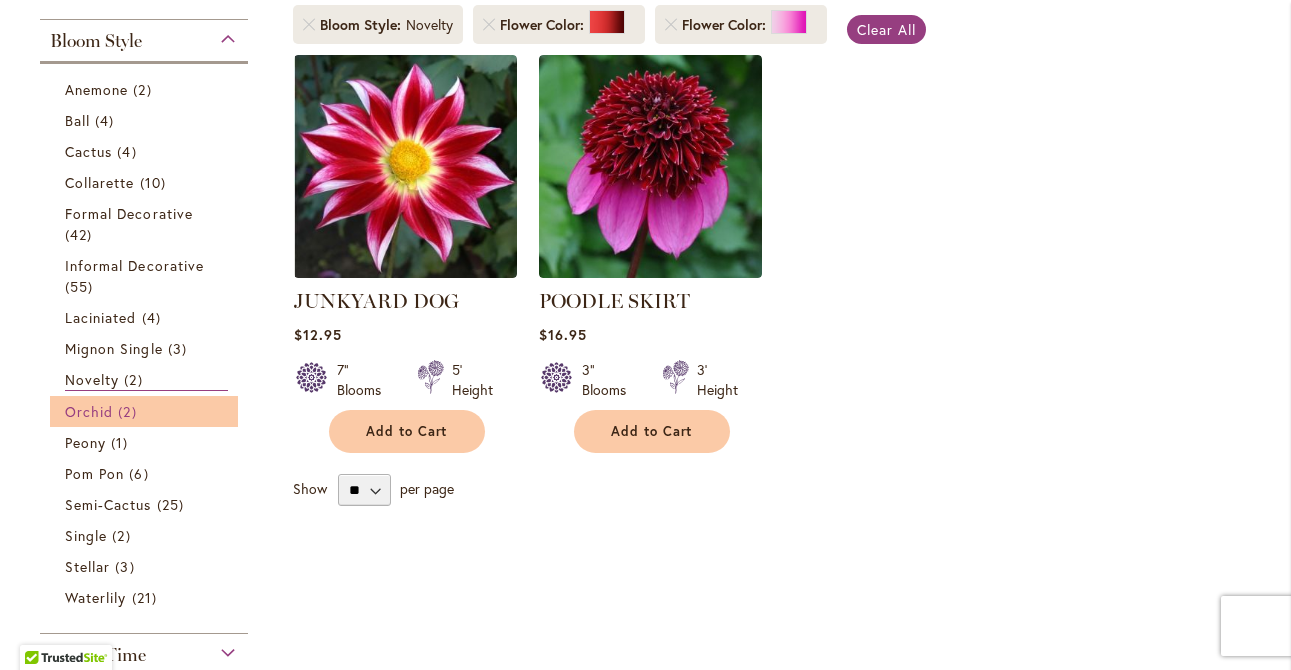 click on "2
items" at bounding box center [129, 411] 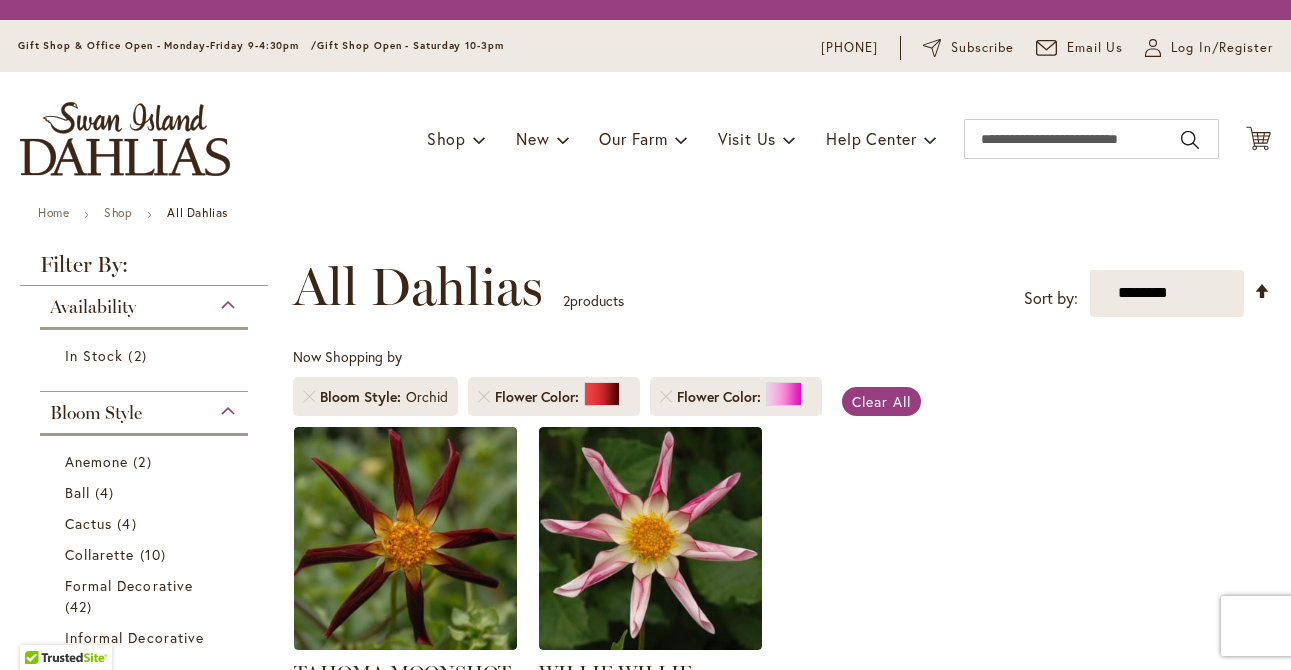 scroll, scrollTop: 0, scrollLeft: 0, axis: both 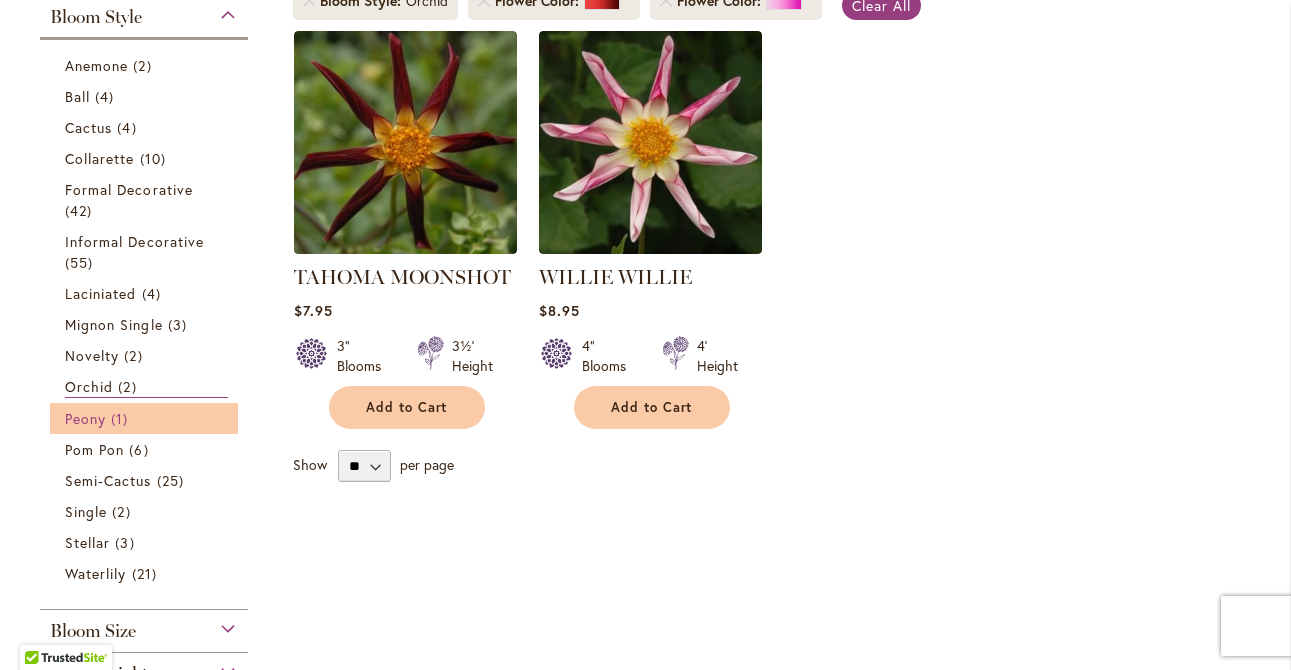 click on "Peony
1
item" at bounding box center (146, 418) 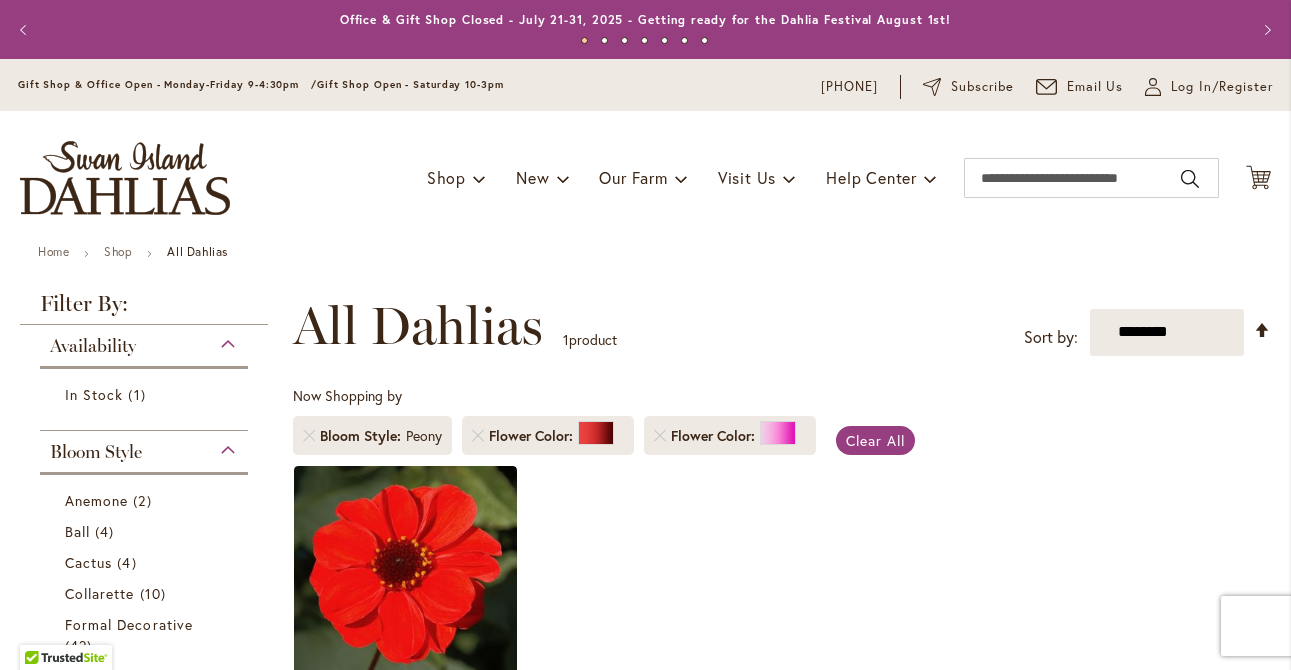 scroll, scrollTop: 0, scrollLeft: 0, axis: both 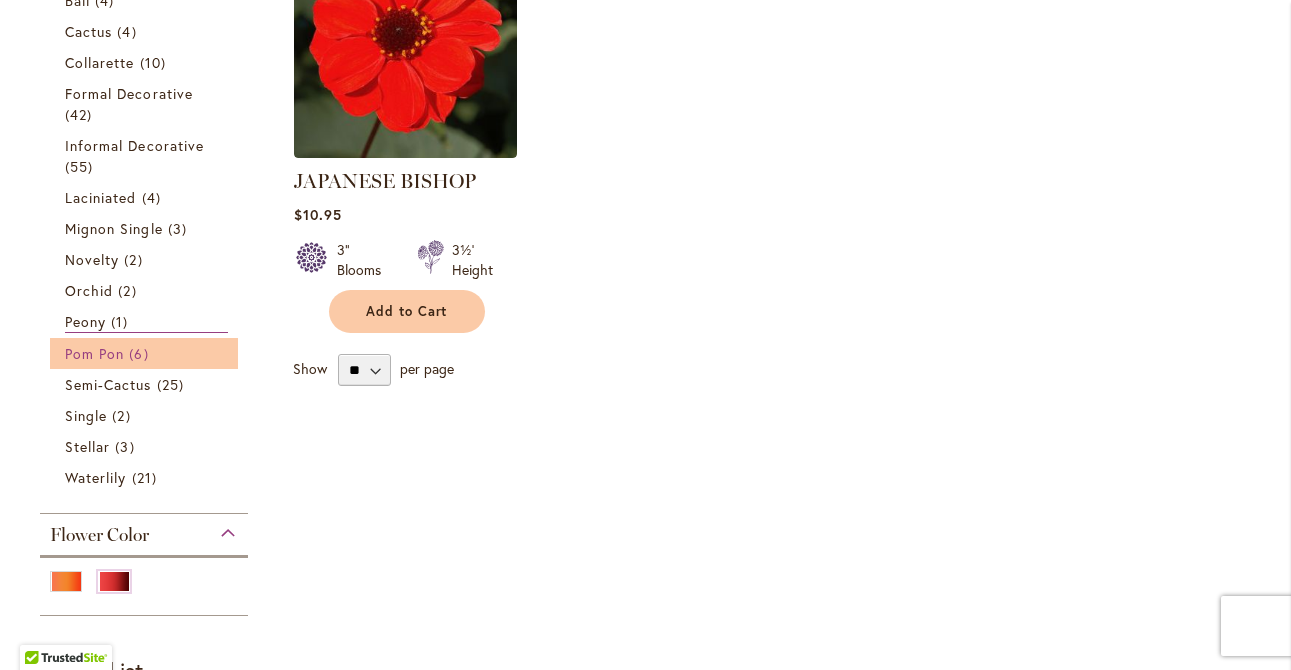 click on "6
items" at bounding box center (141, 353) 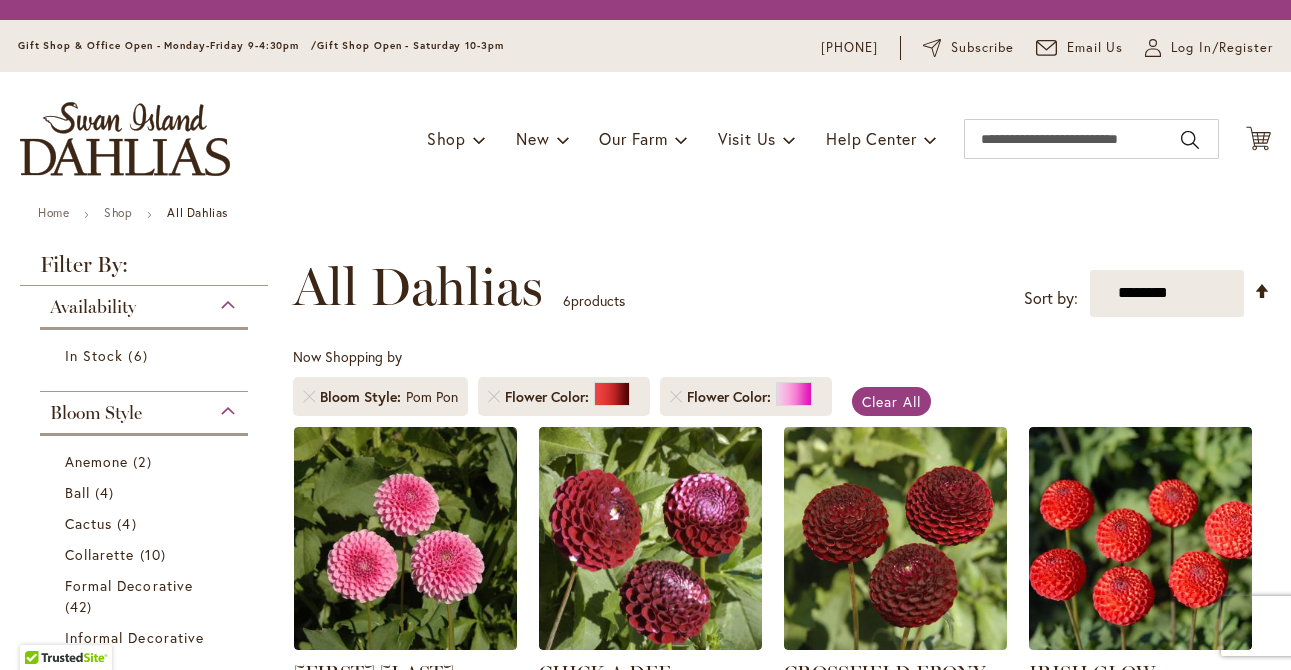 scroll, scrollTop: 0, scrollLeft: 0, axis: both 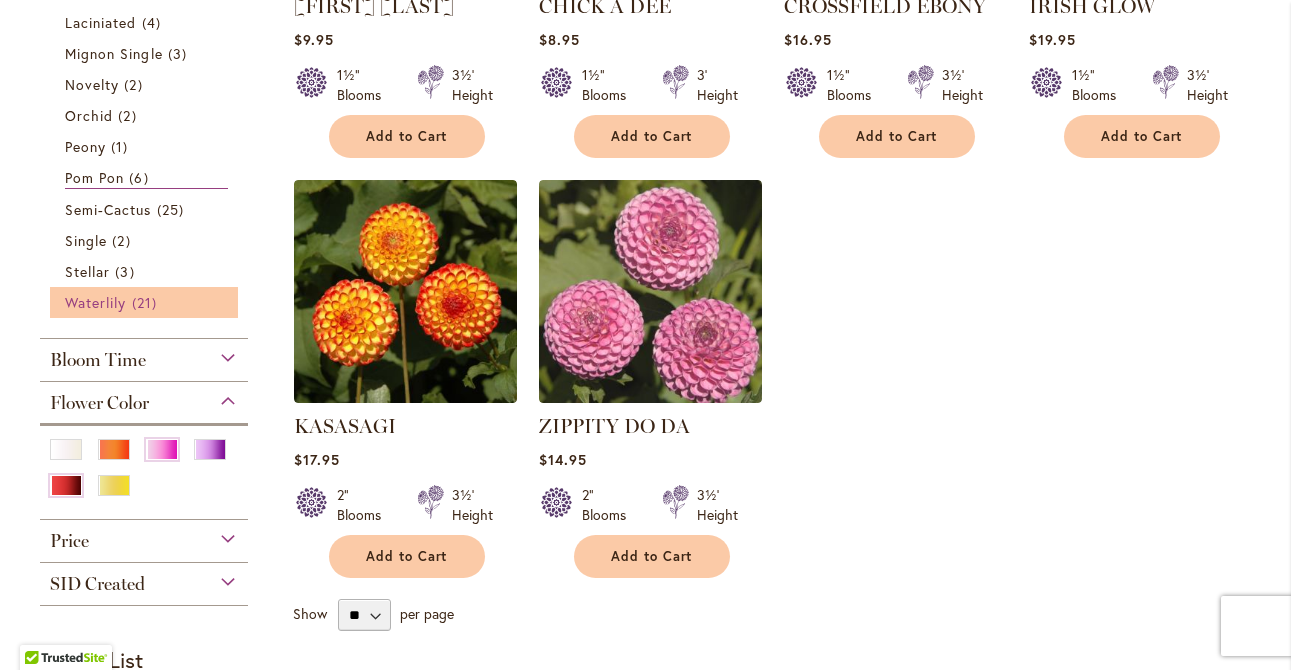 click on "21
items" at bounding box center (147, 302) 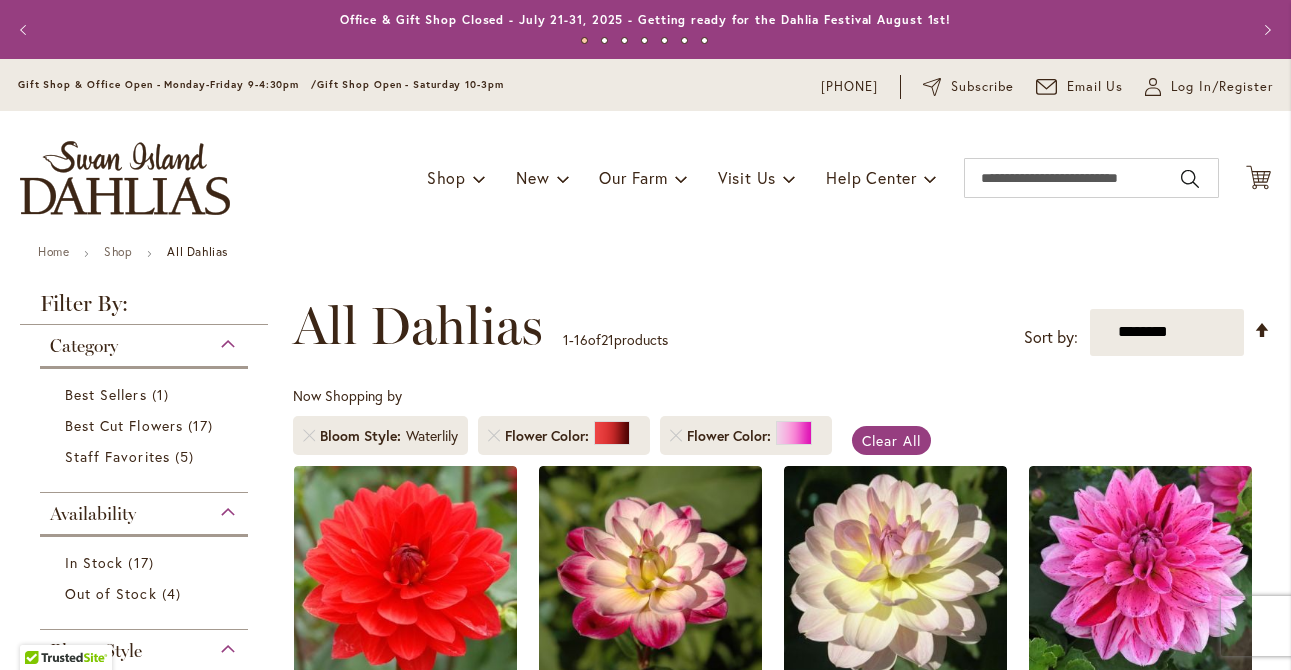 scroll, scrollTop: 0, scrollLeft: 0, axis: both 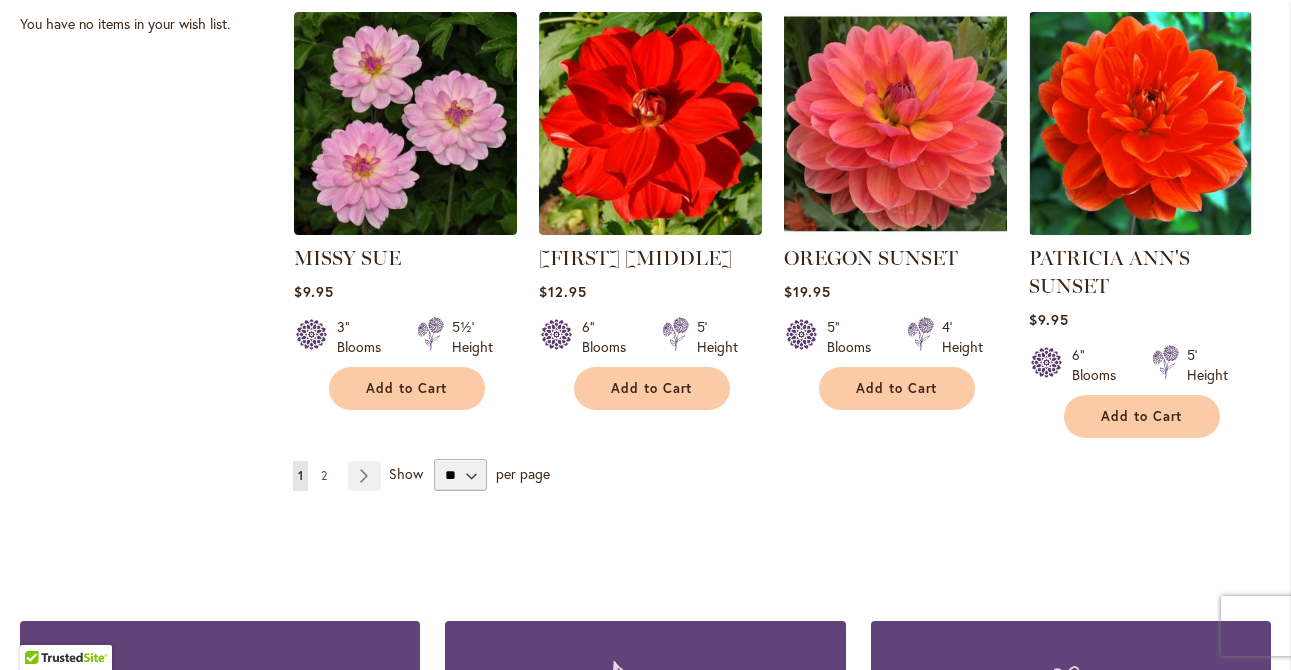 click on "Page
2" at bounding box center [324, 476] 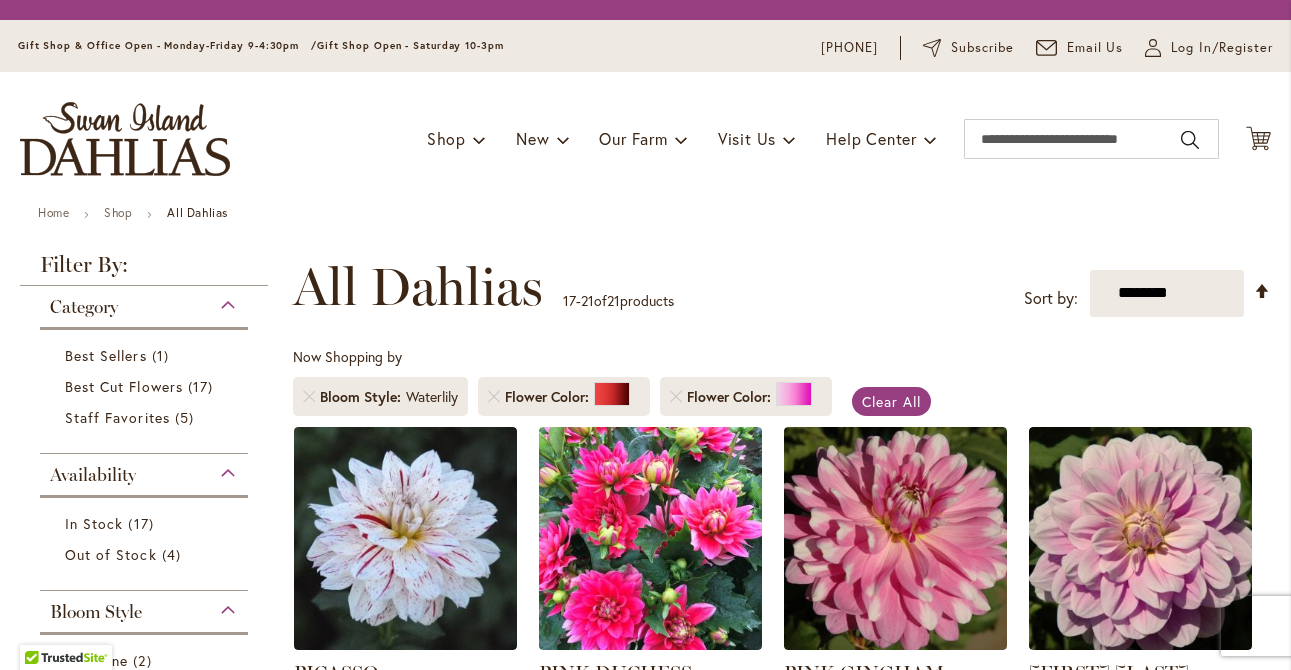 scroll, scrollTop: 0, scrollLeft: 0, axis: both 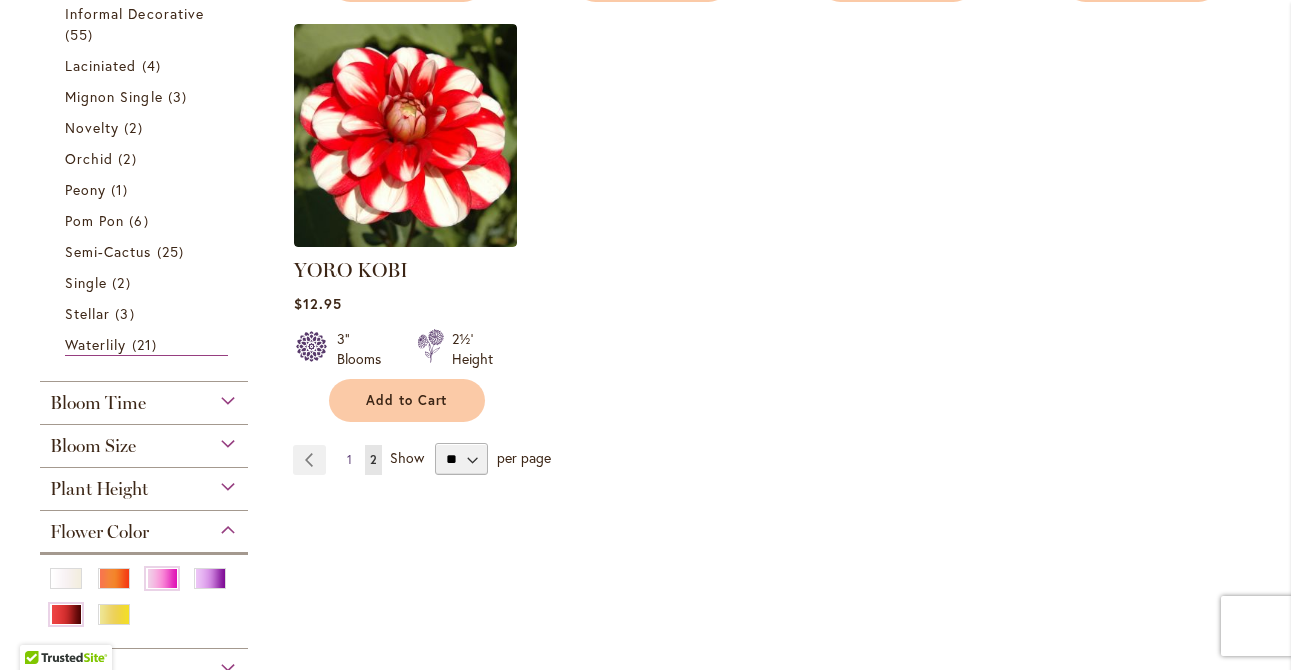 click on "Page
1" at bounding box center [349, 460] 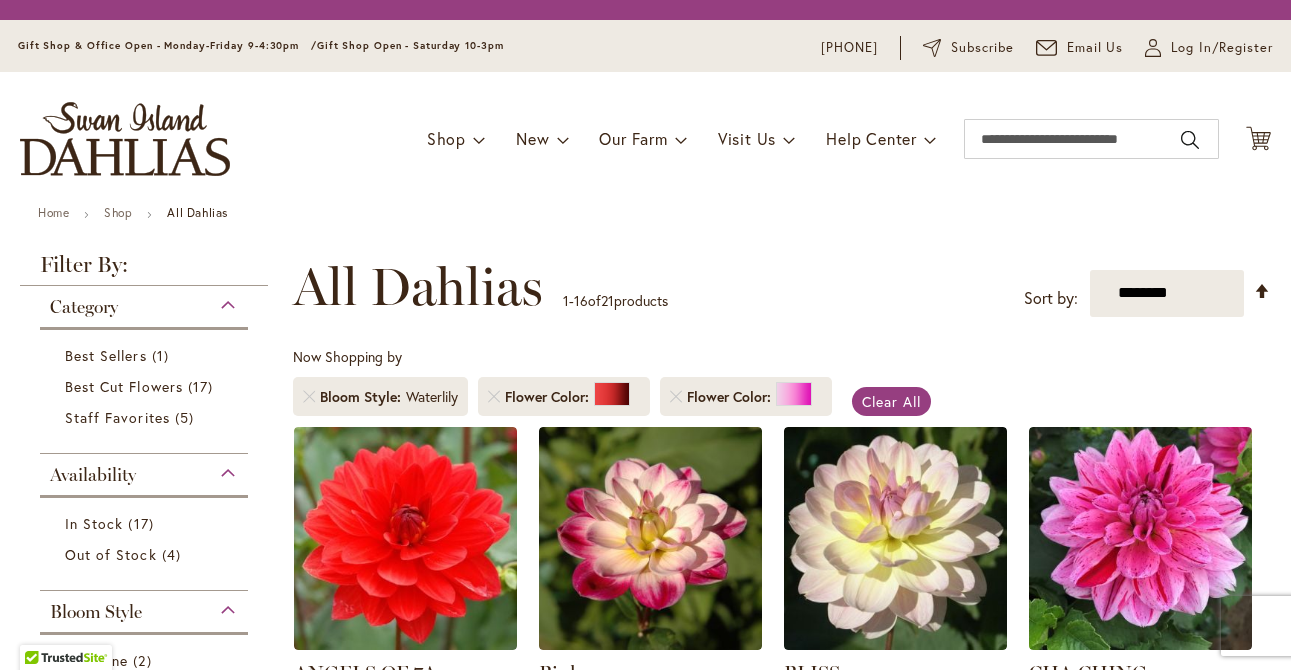 scroll, scrollTop: 0, scrollLeft: 0, axis: both 